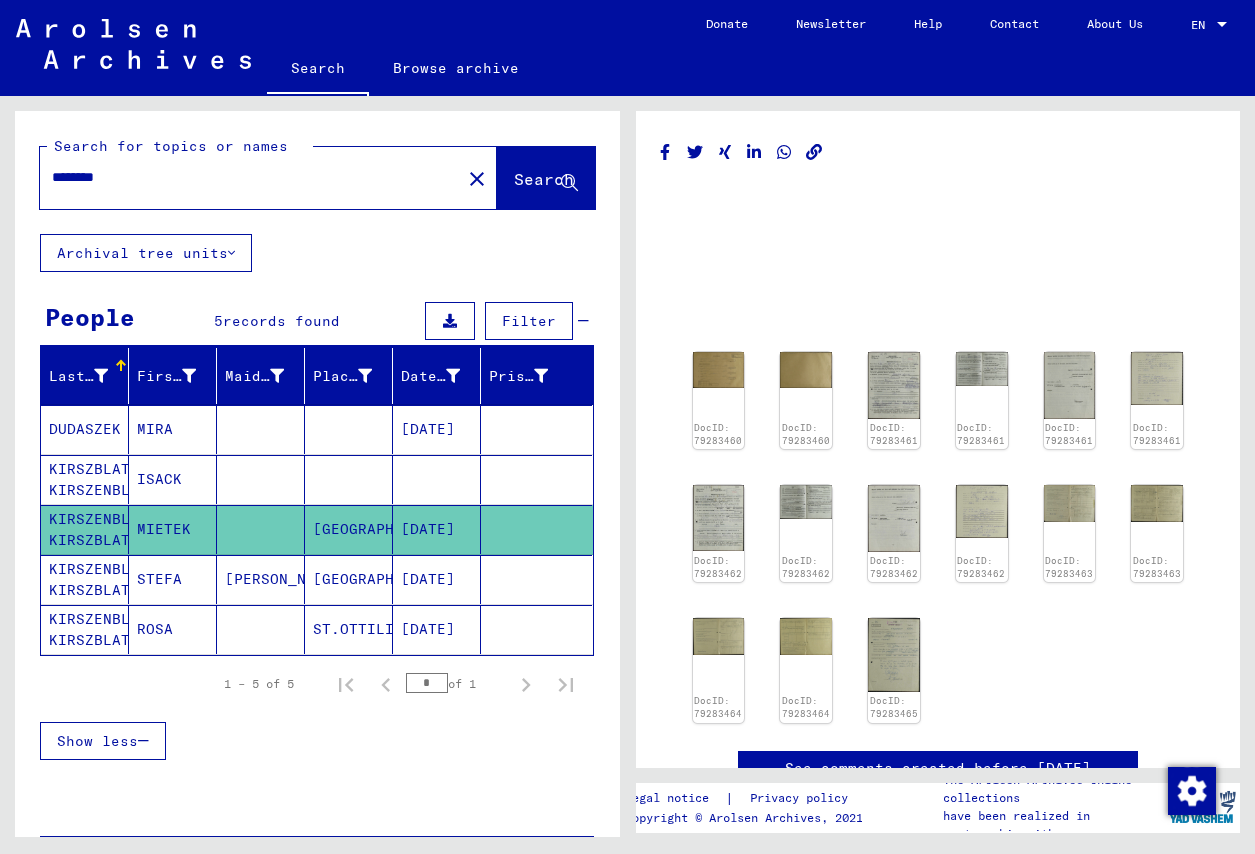 scroll, scrollTop: 0, scrollLeft: 0, axis: both 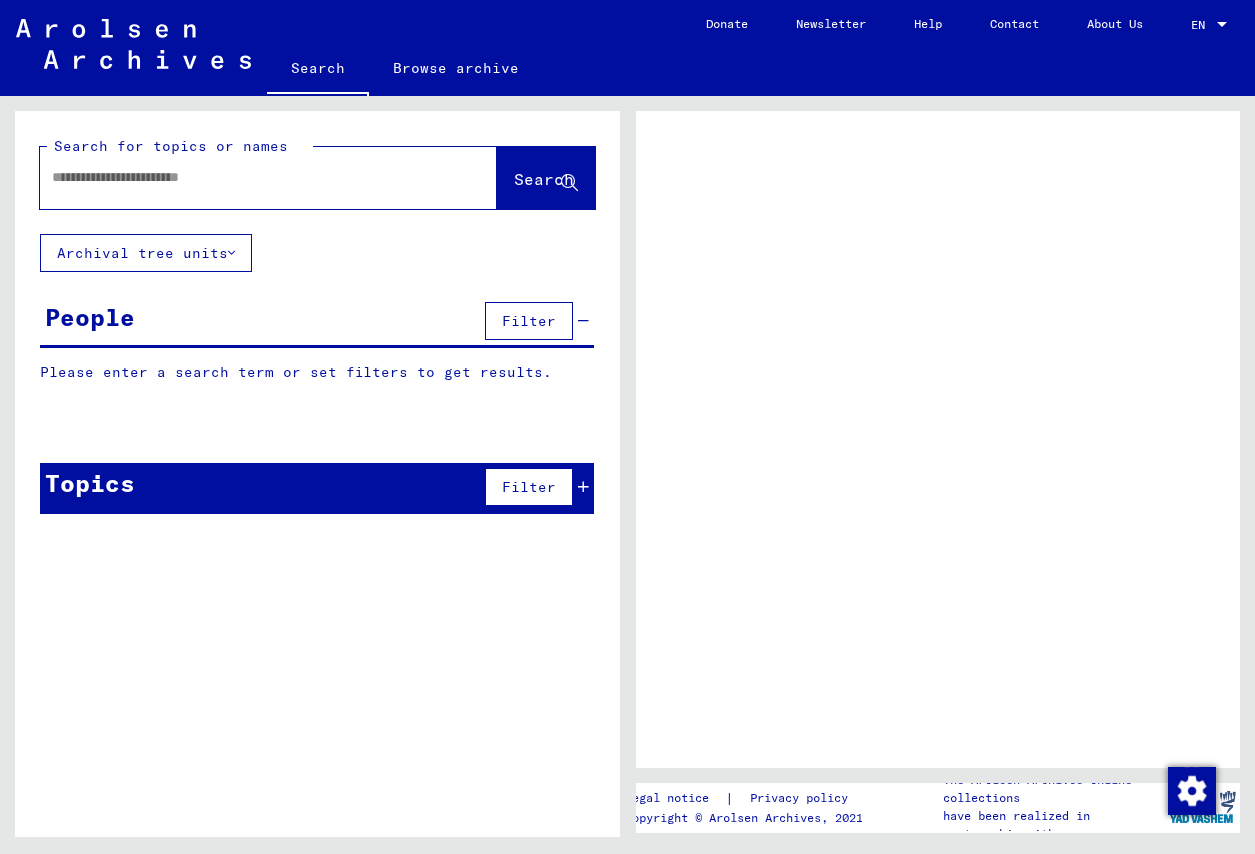 click at bounding box center (250, 177) 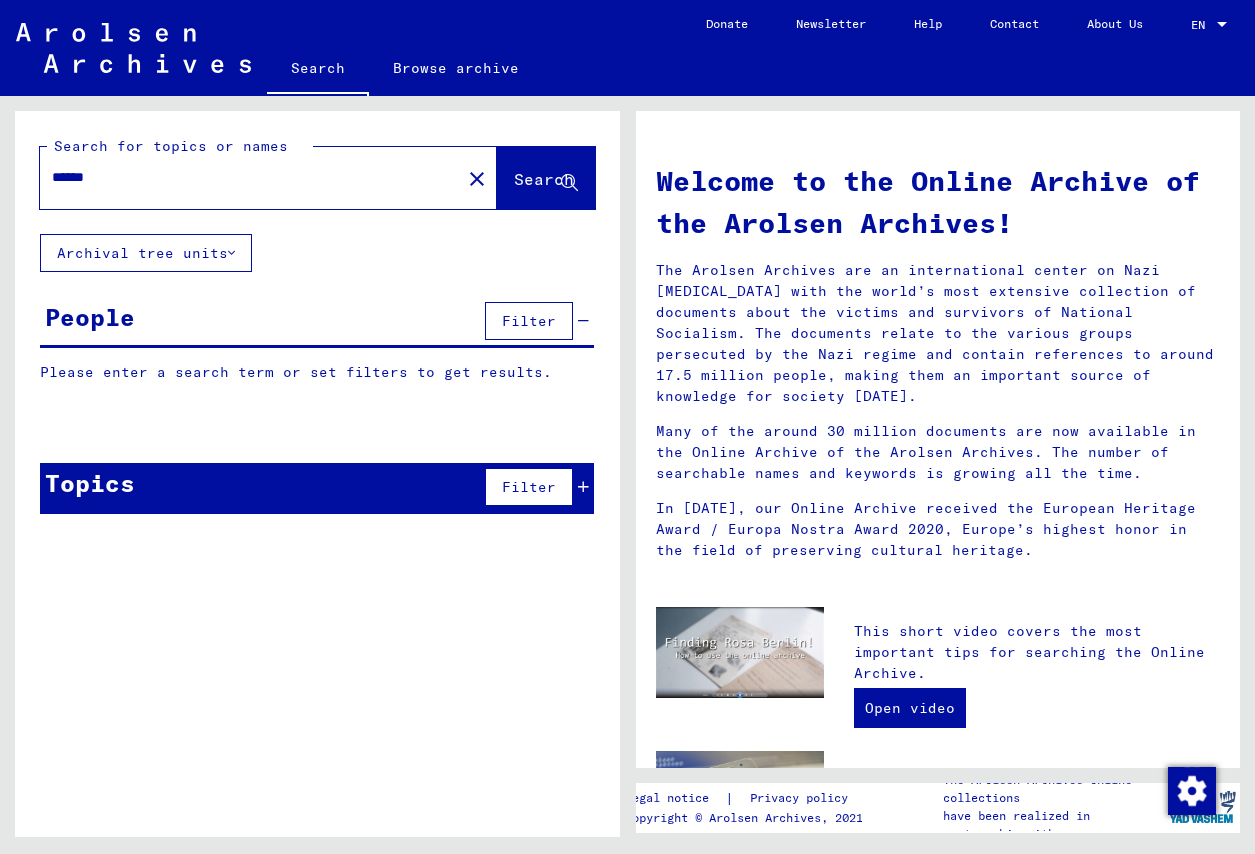 type on "******" 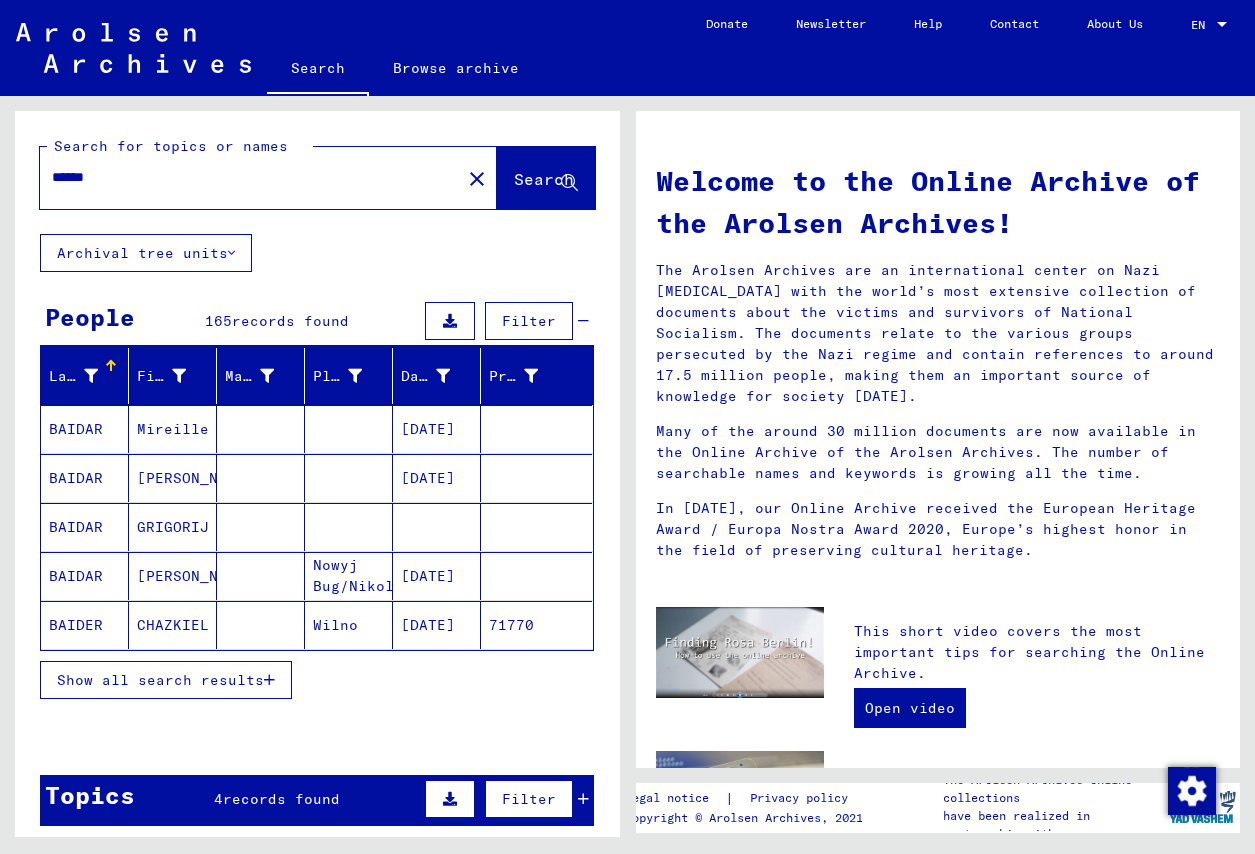 click on "Show all search results" at bounding box center (160, 680) 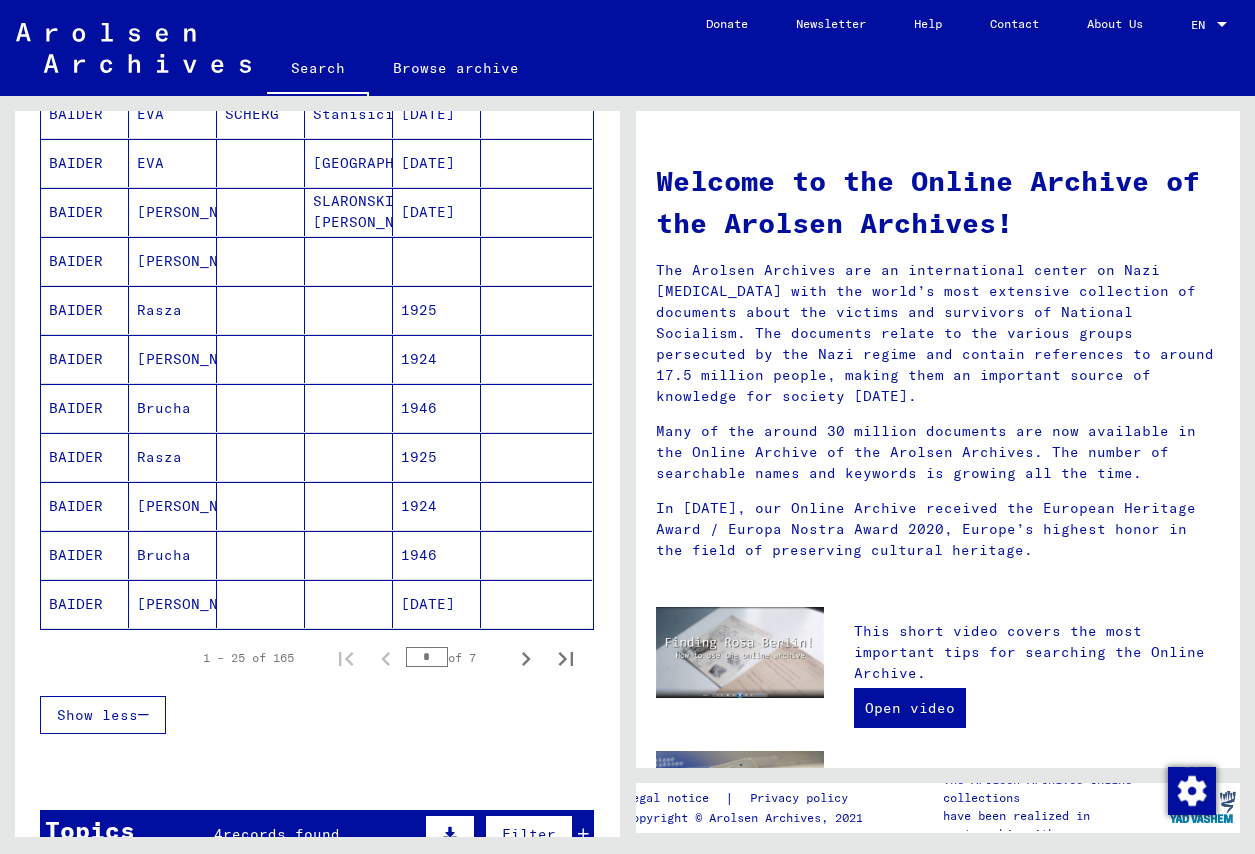 scroll, scrollTop: 1006, scrollLeft: 0, axis: vertical 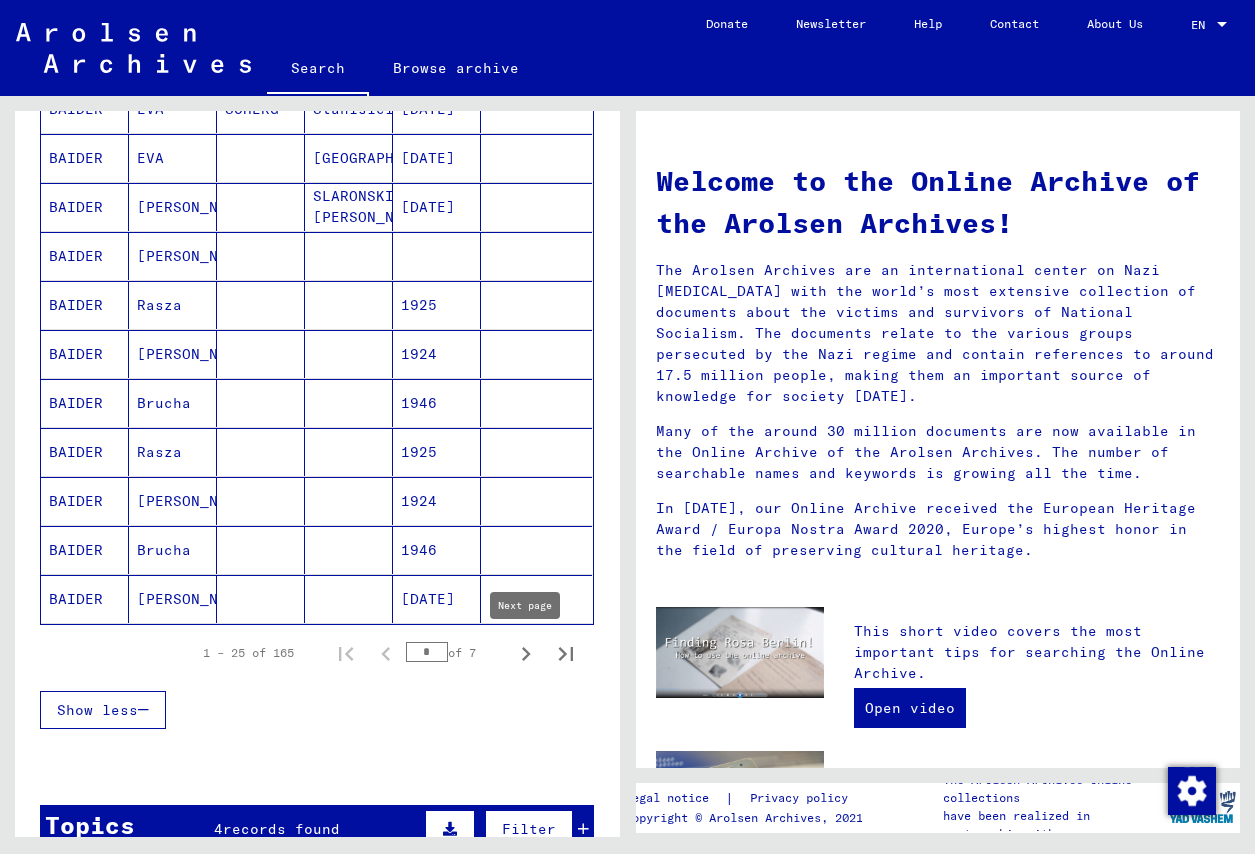 click 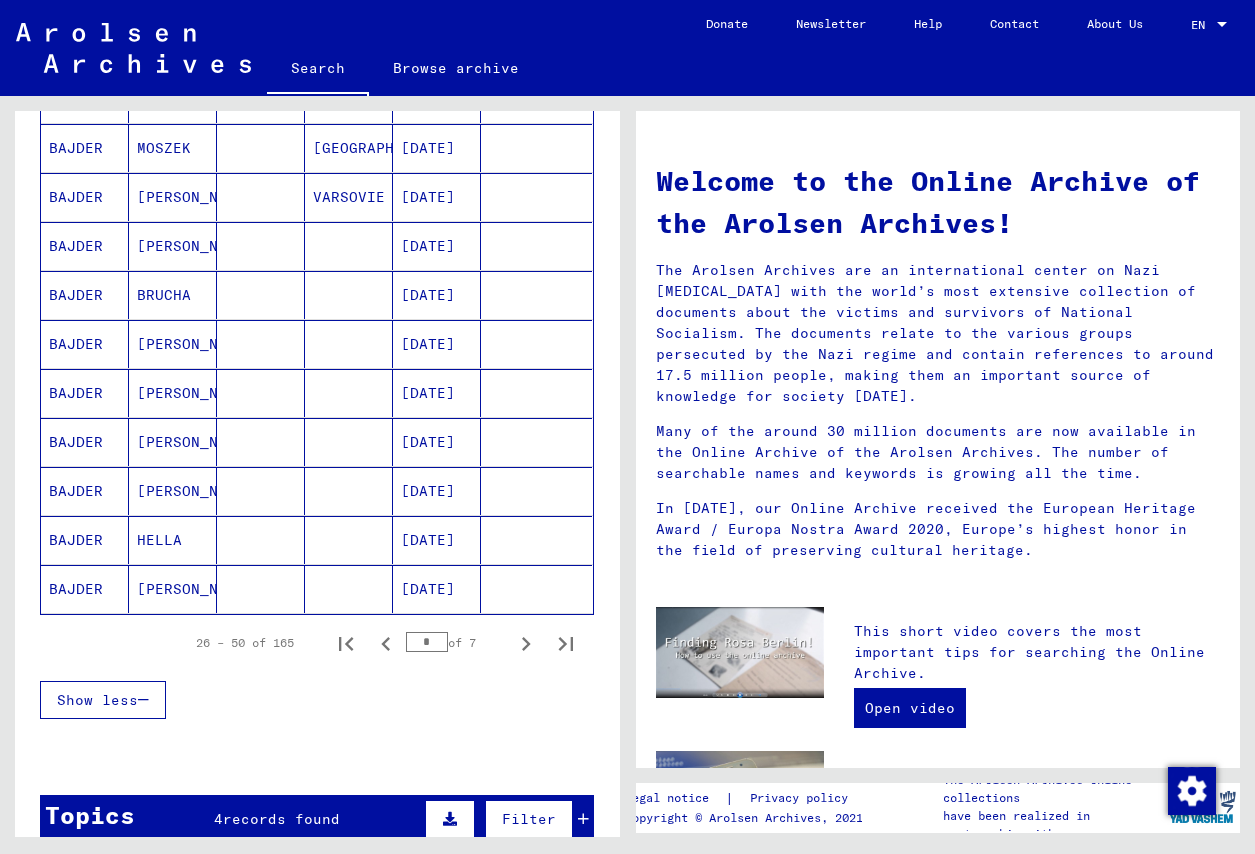scroll, scrollTop: 1018, scrollLeft: 0, axis: vertical 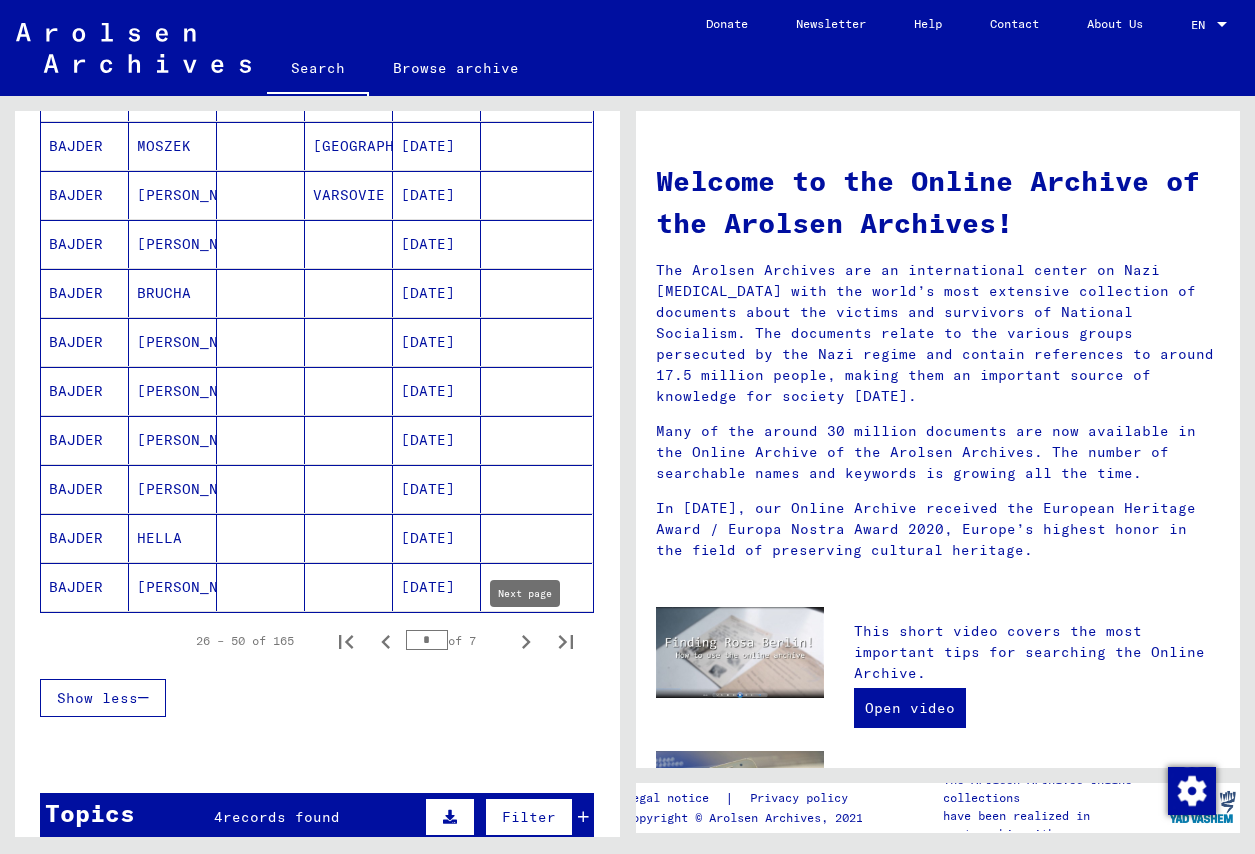 click 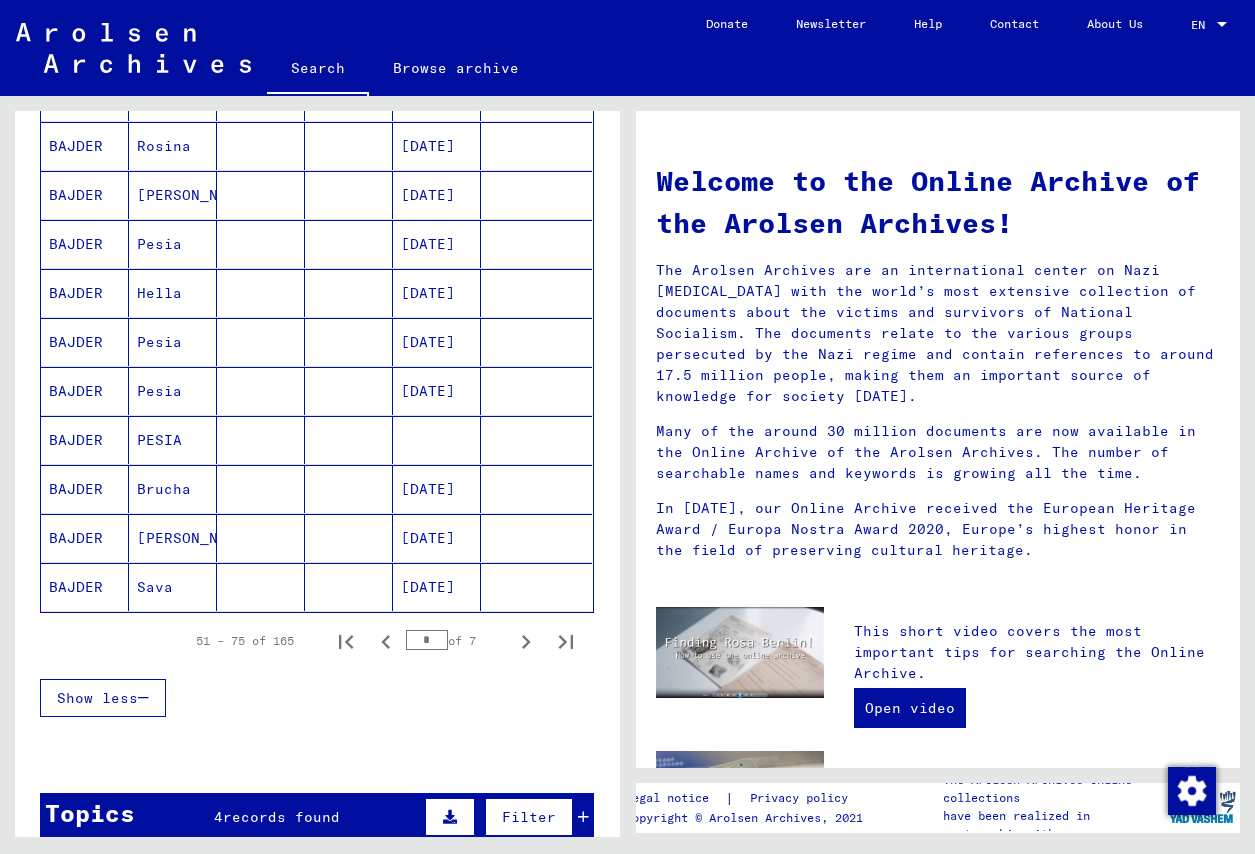 click on "BAJDER" at bounding box center (85, 587) 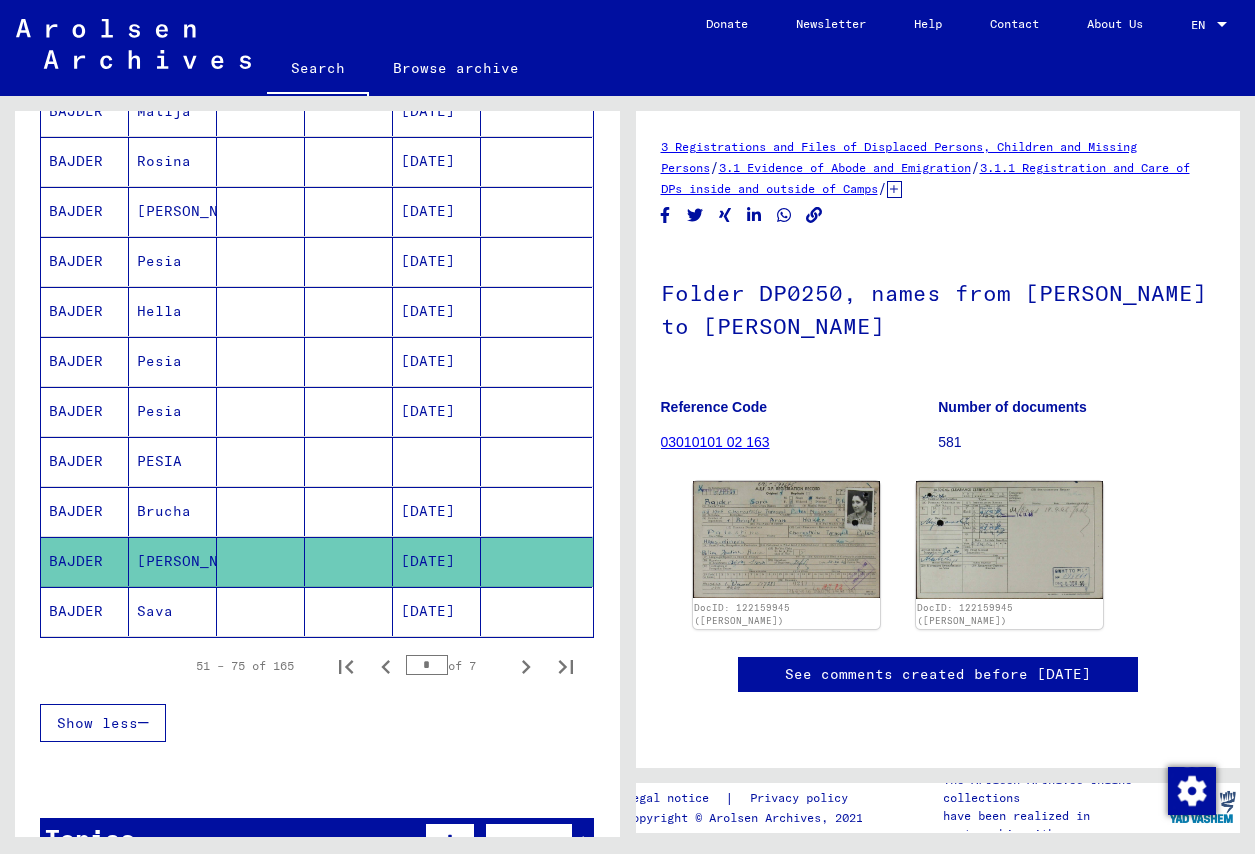 scroll, scrollTop: 0, scrollLeft: 0, axis: both 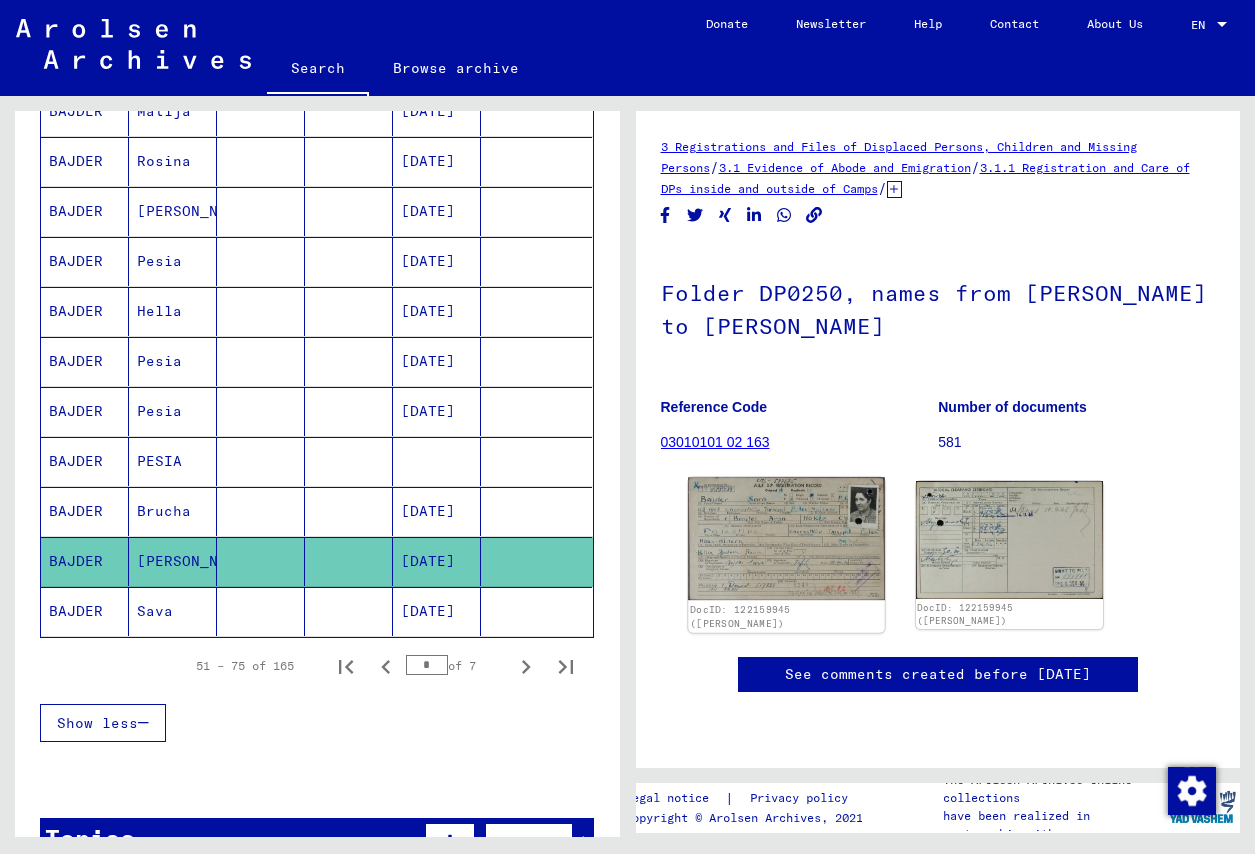 click 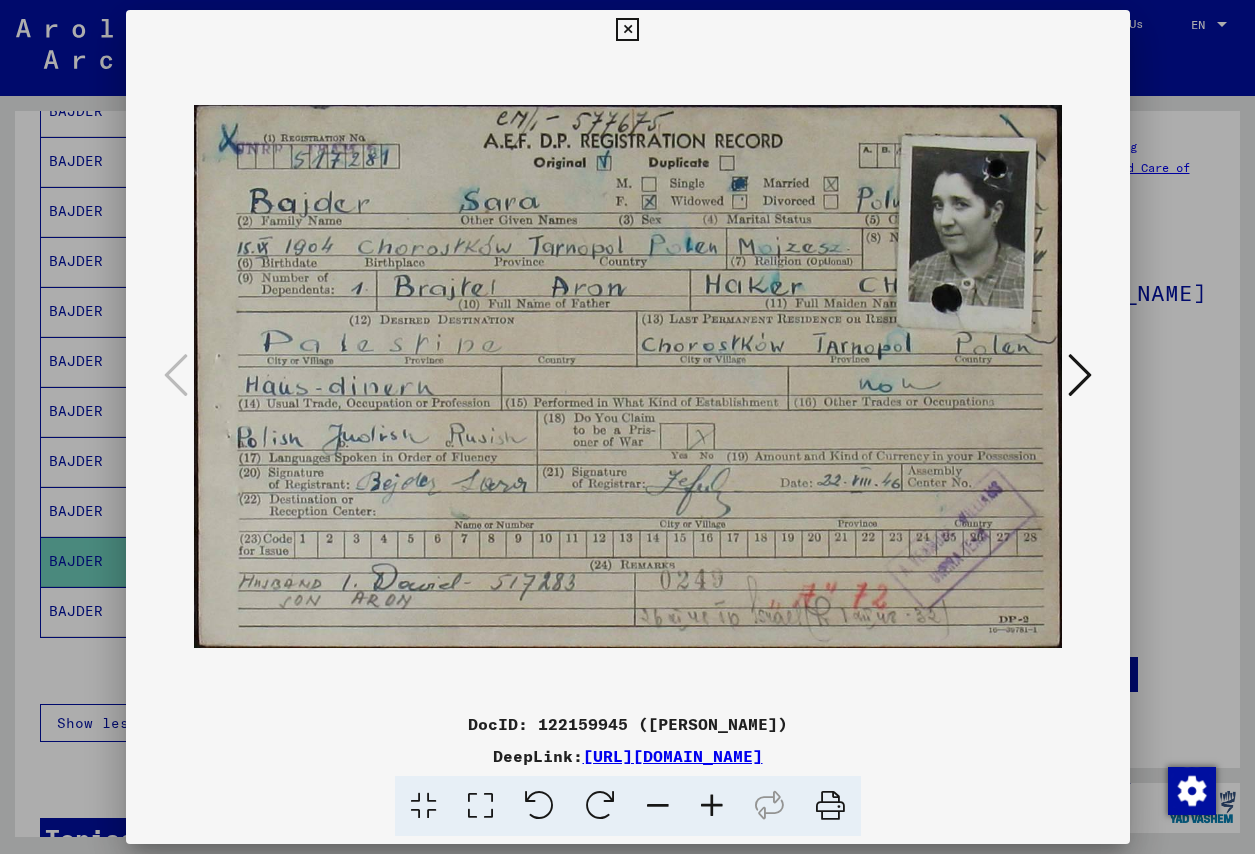 click at bounding box center (627, 30) 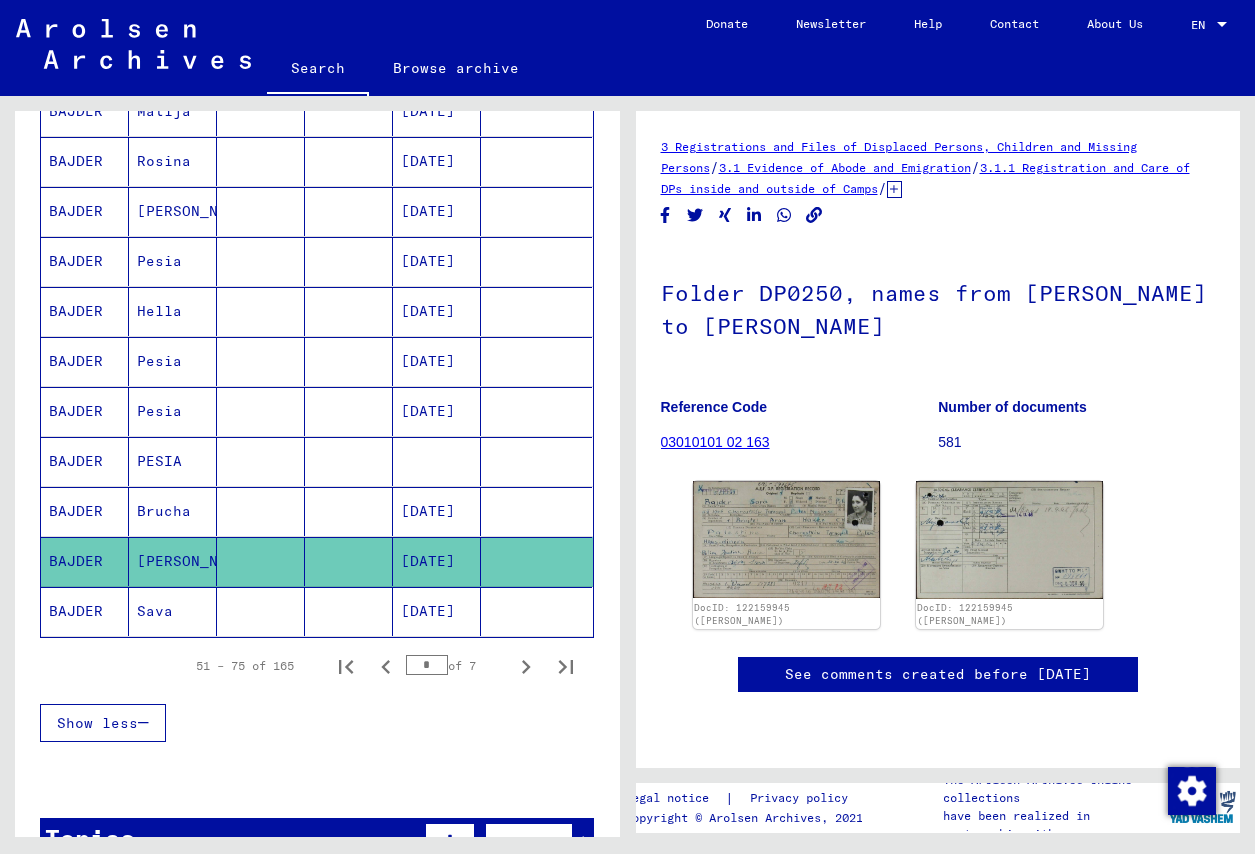 click on "BAJDER" 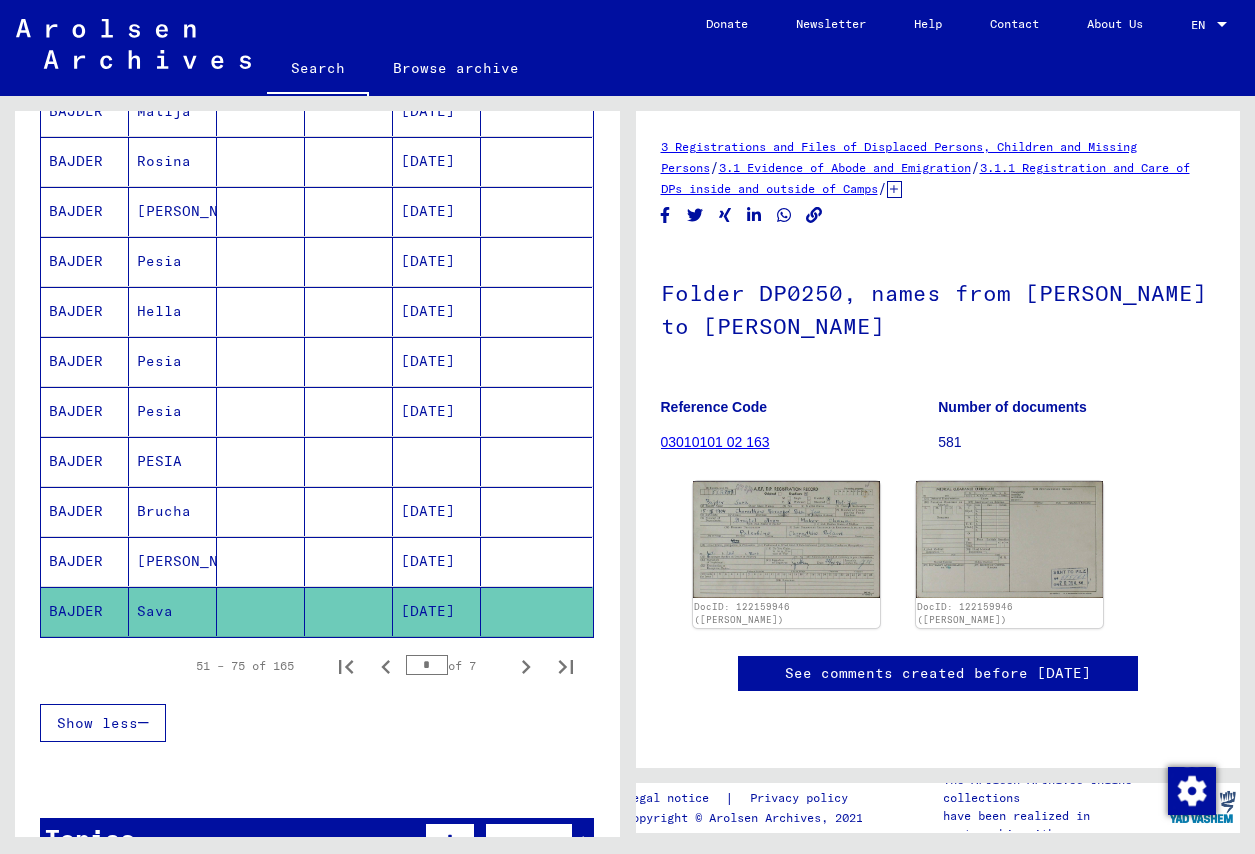 scroll, scrollTop: 0, scrollLeft: 0, axis: both 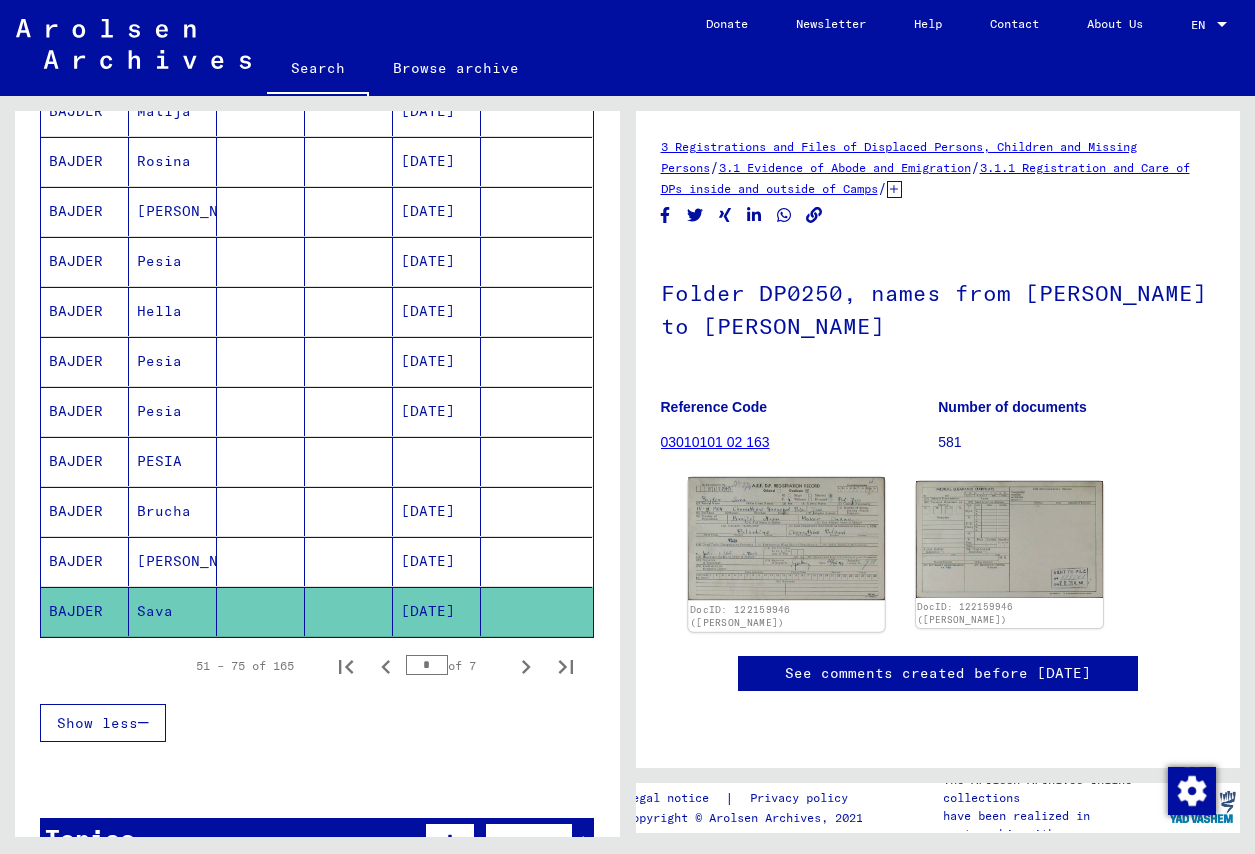 click 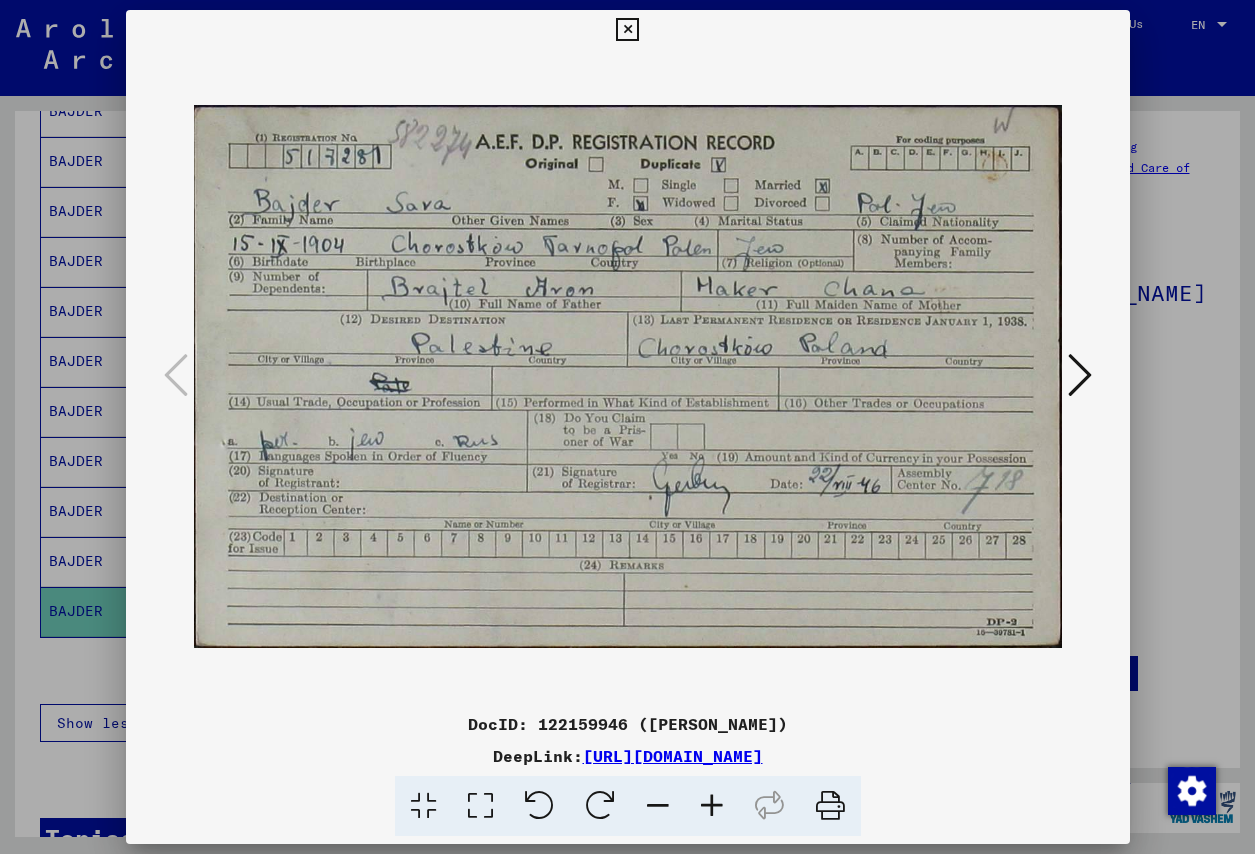 click at bounding box center (627, 30) 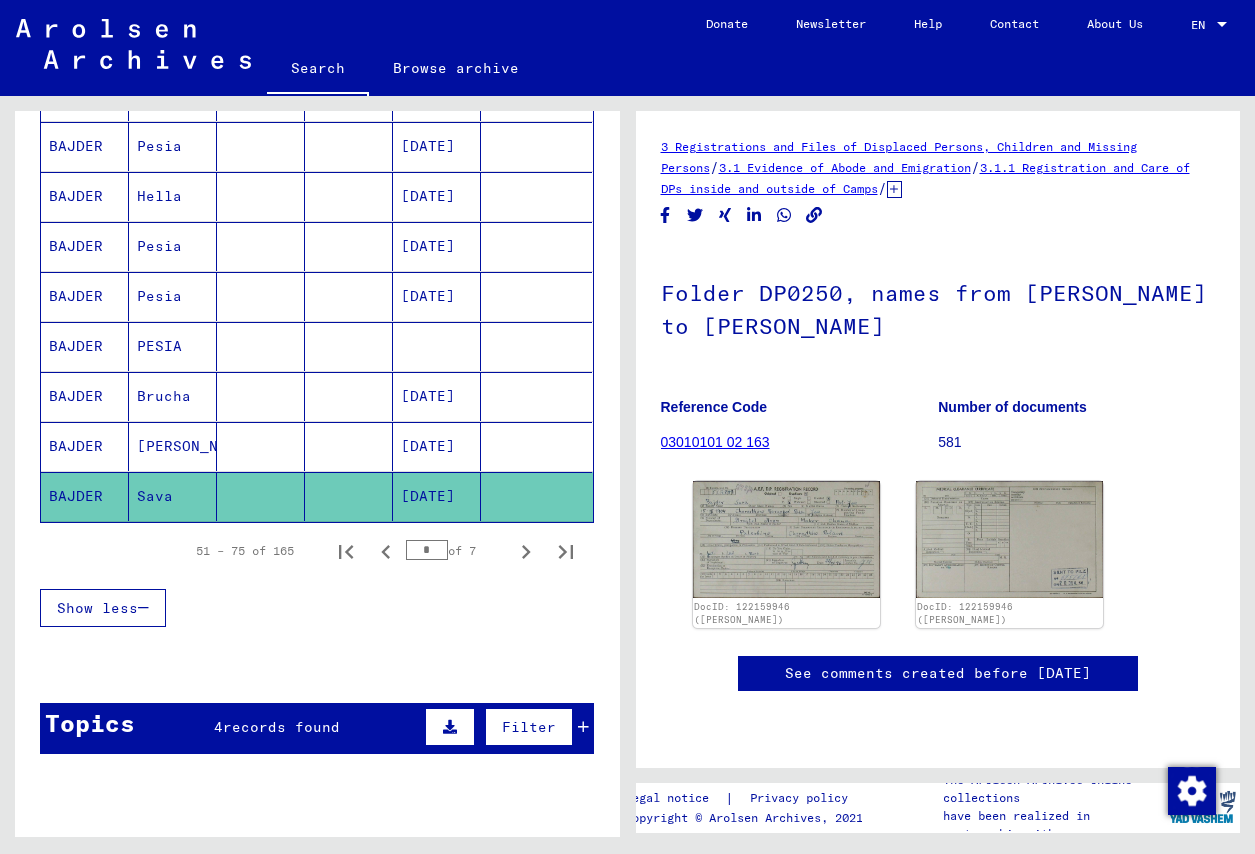scroll, scrollTop: 1143, scrollLeft: 0, axis: vertical 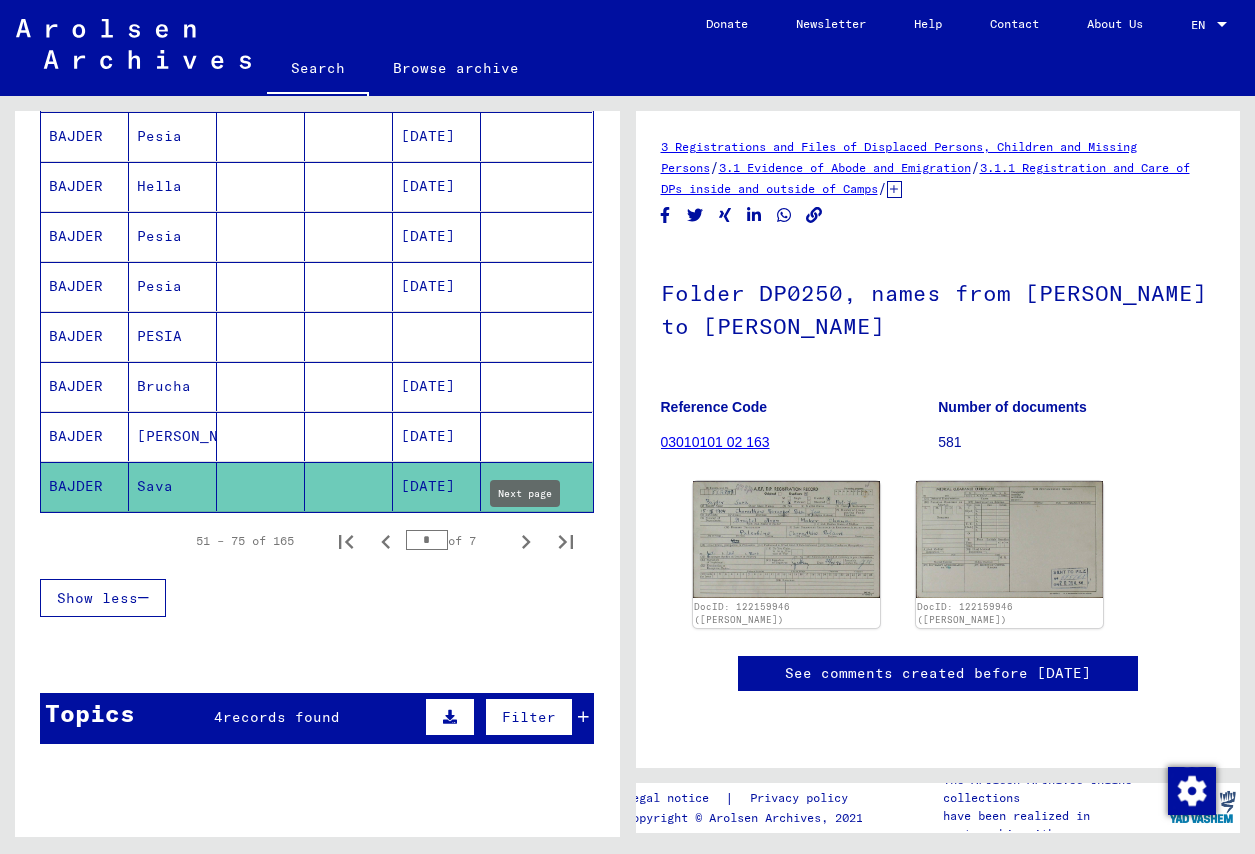 click 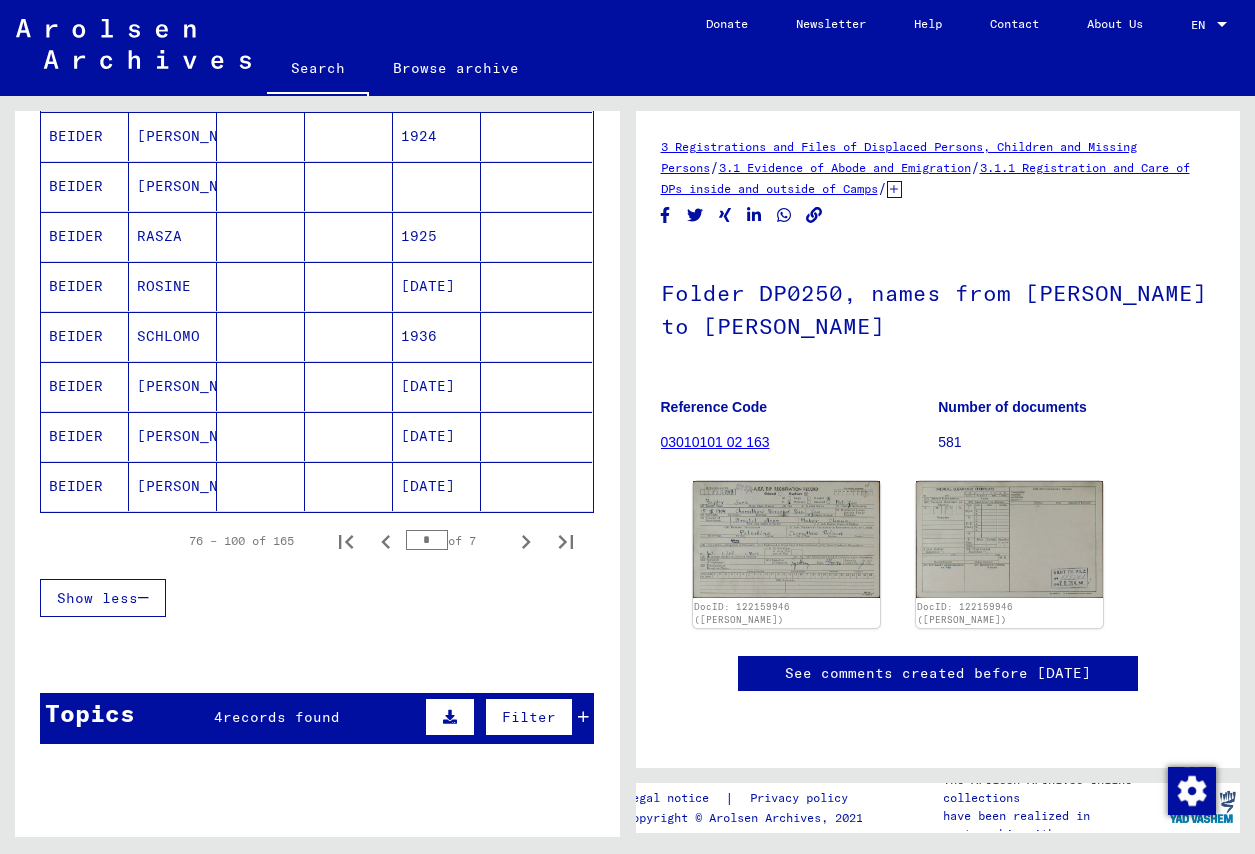 click on "BEIDER" at bounding box center [85, 386] 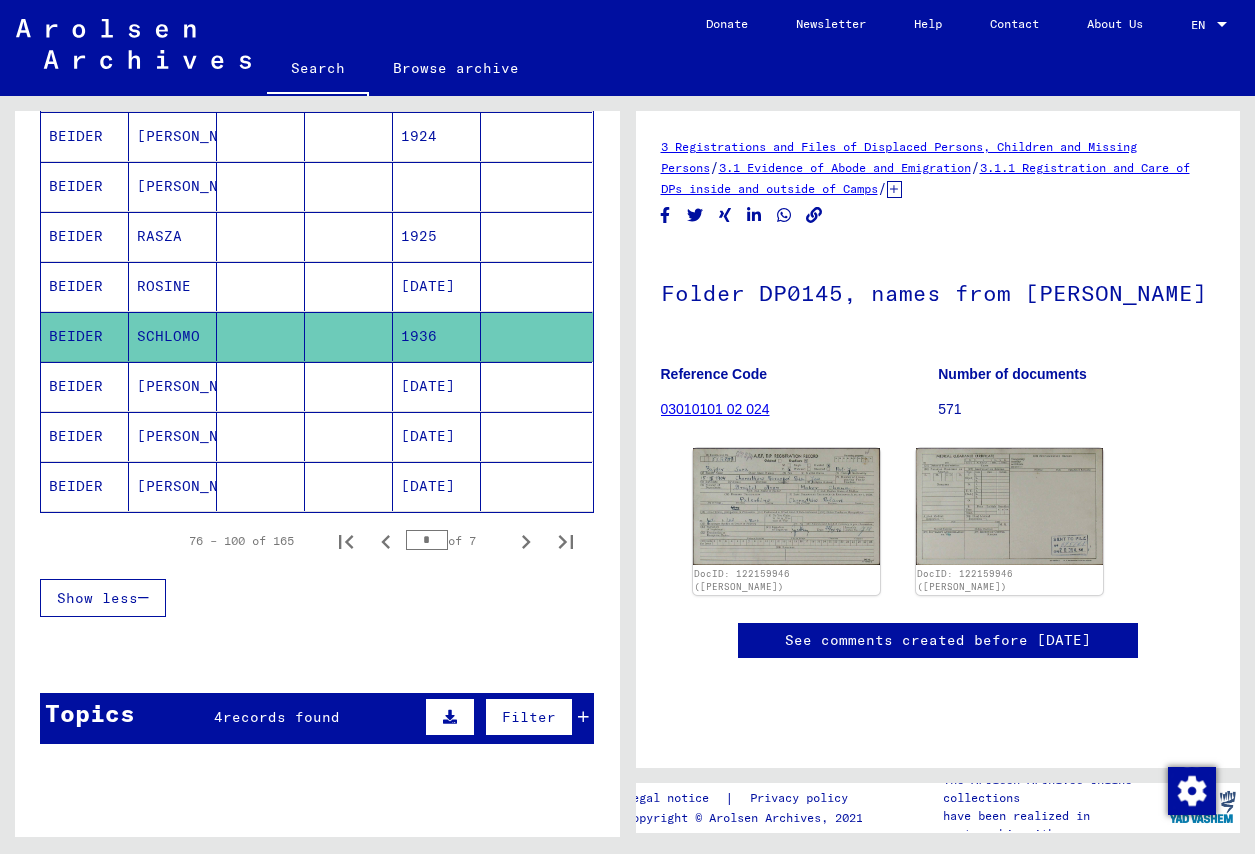 scroll, scrollTop: 0, scrollLeft: 0, axis: both 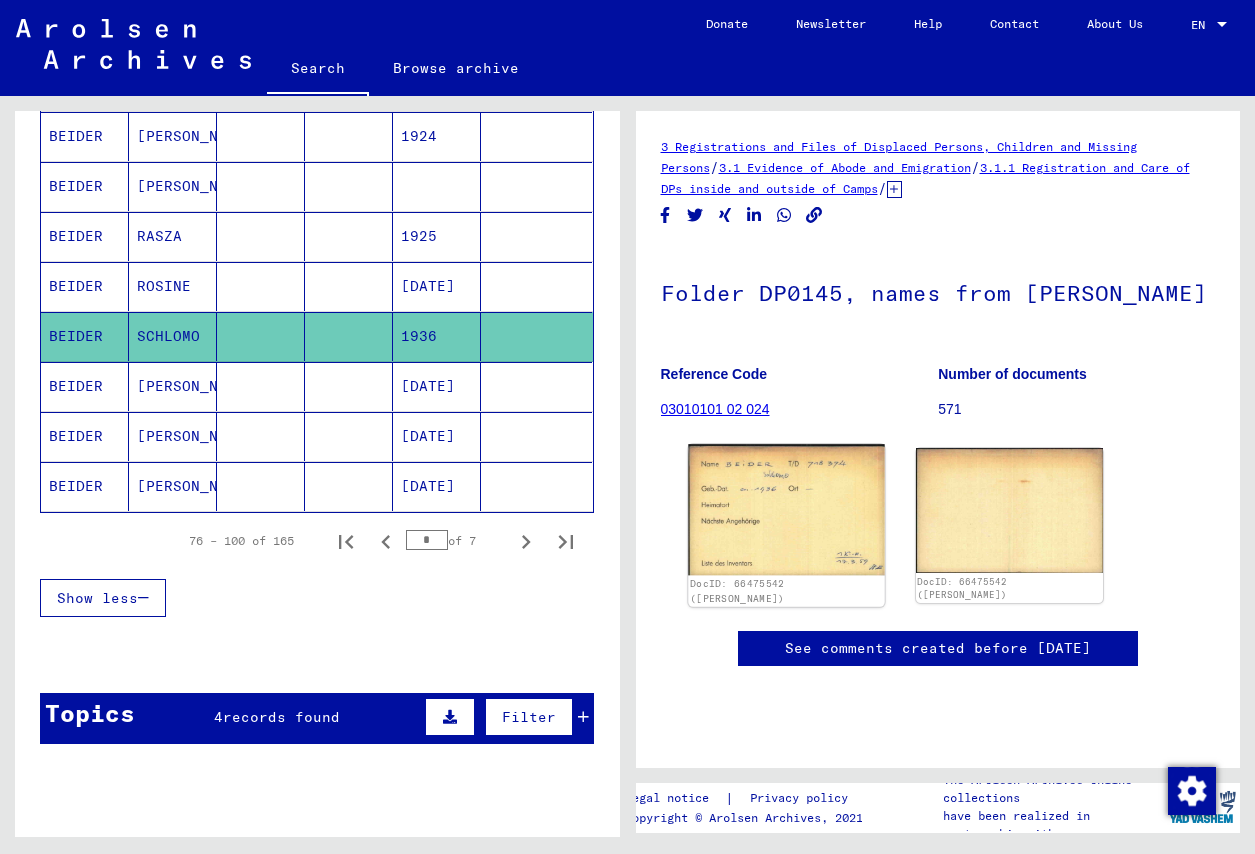click 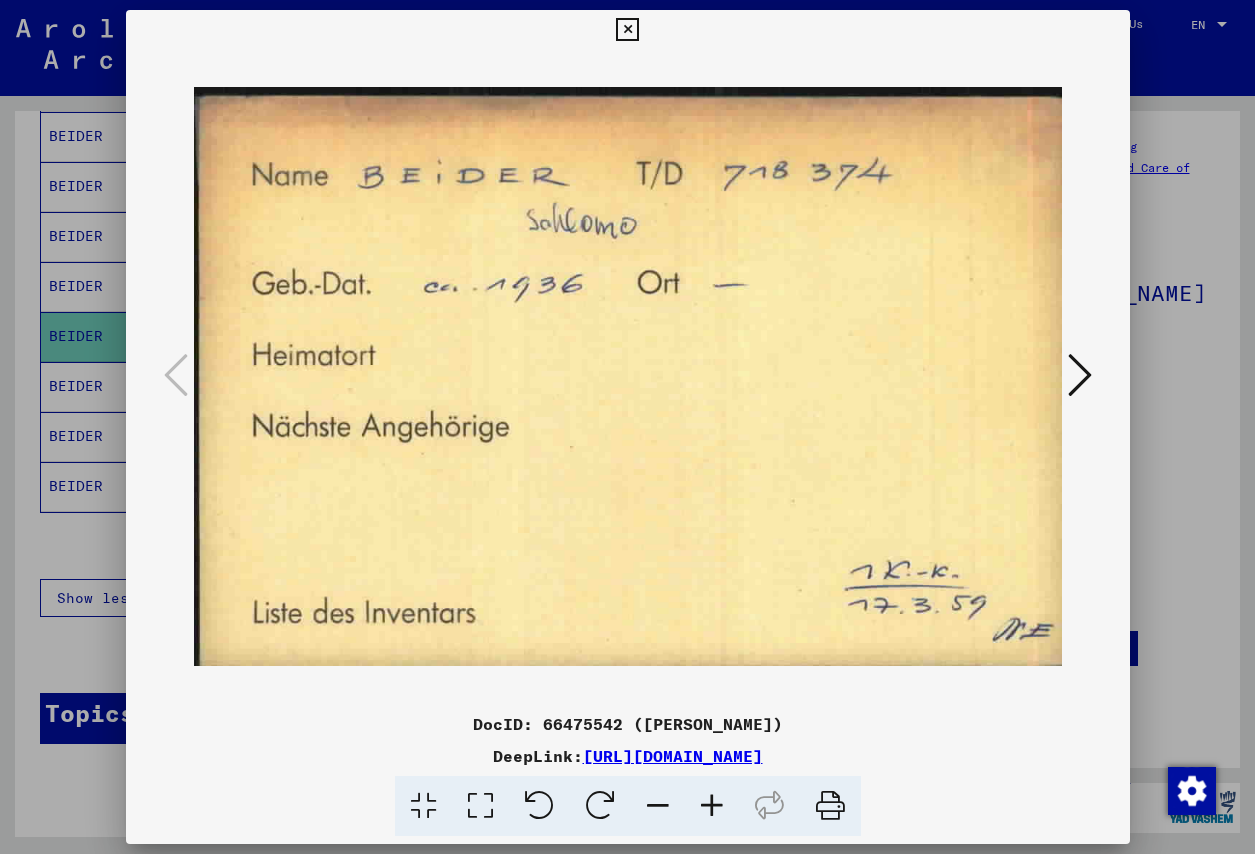 click at bounding box center [1080, 375] 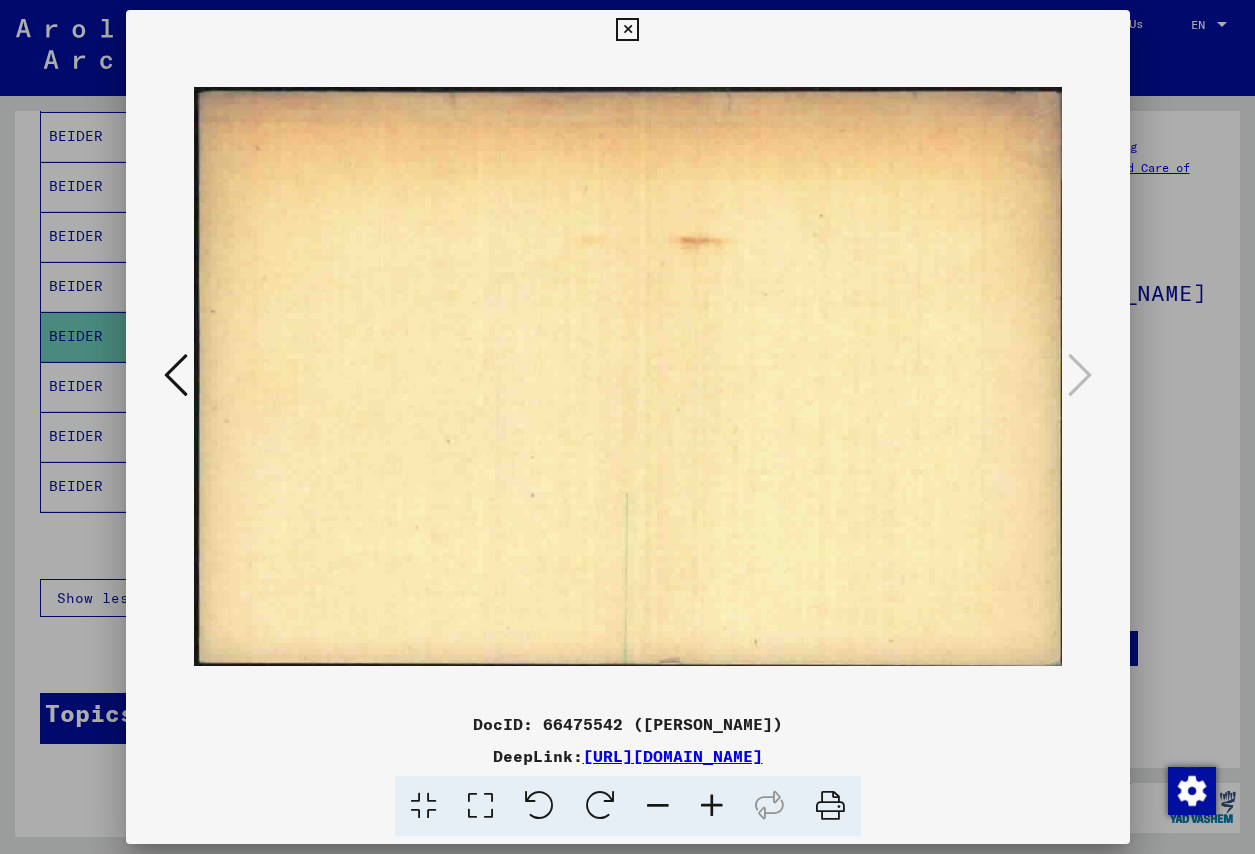 click at bounding box center [628, 377] 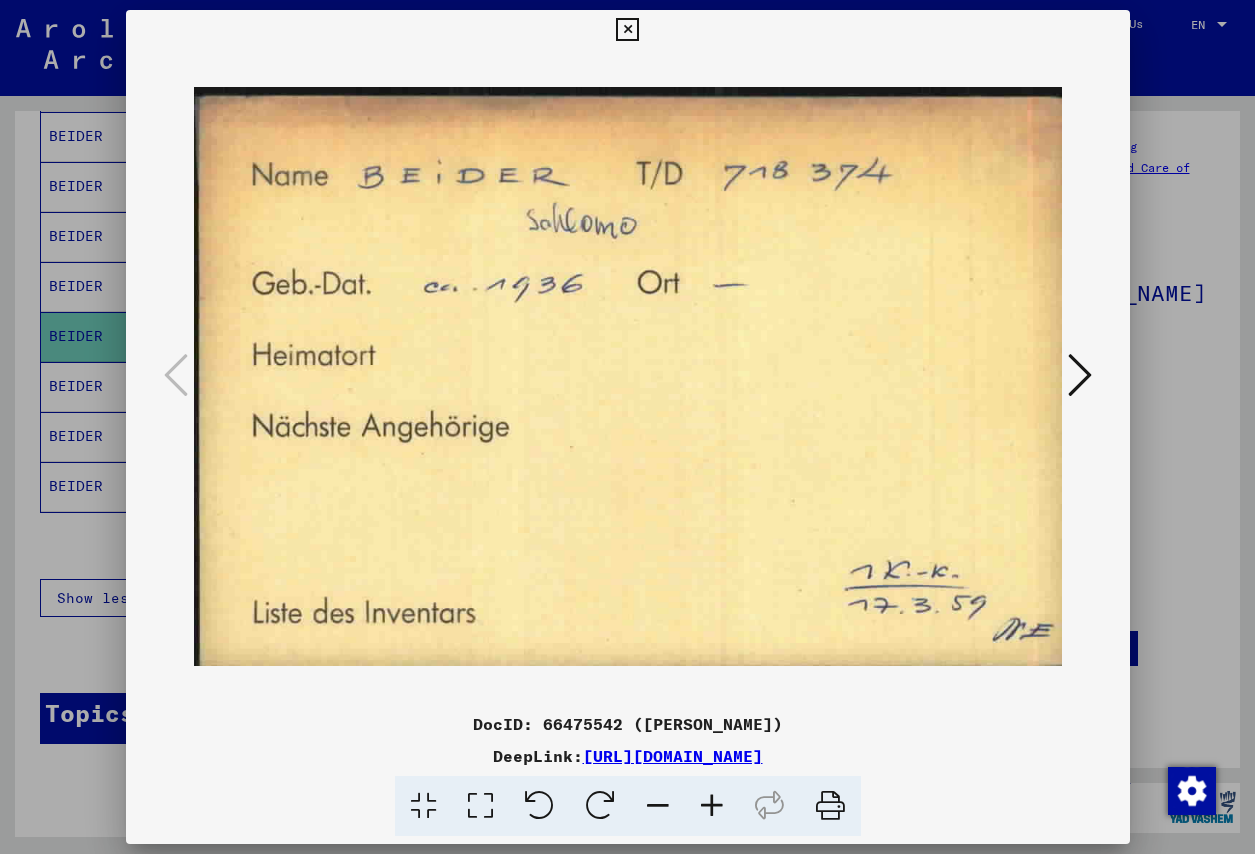 click at bounding box center [627, 30] 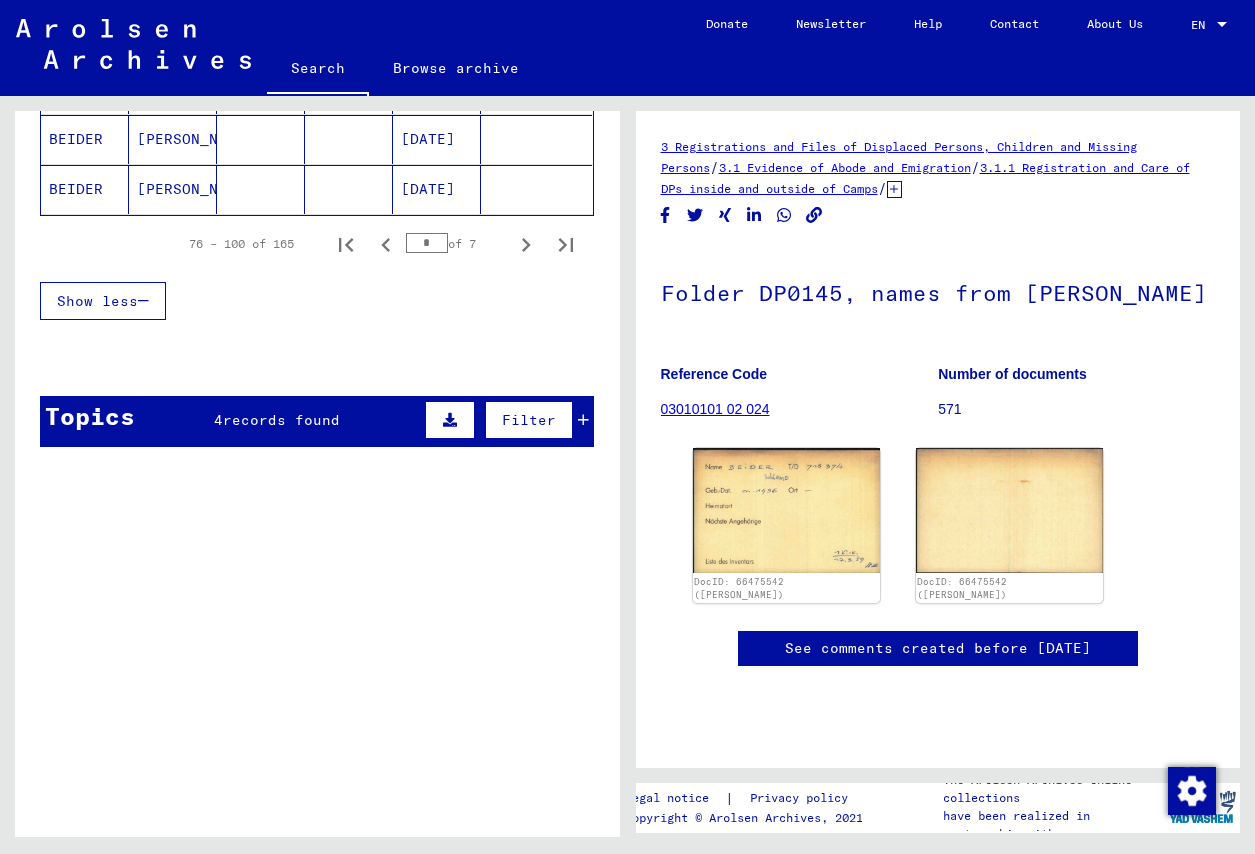 scroll, scrollTop: 1185, scrollLeft: 0, axis: vertical 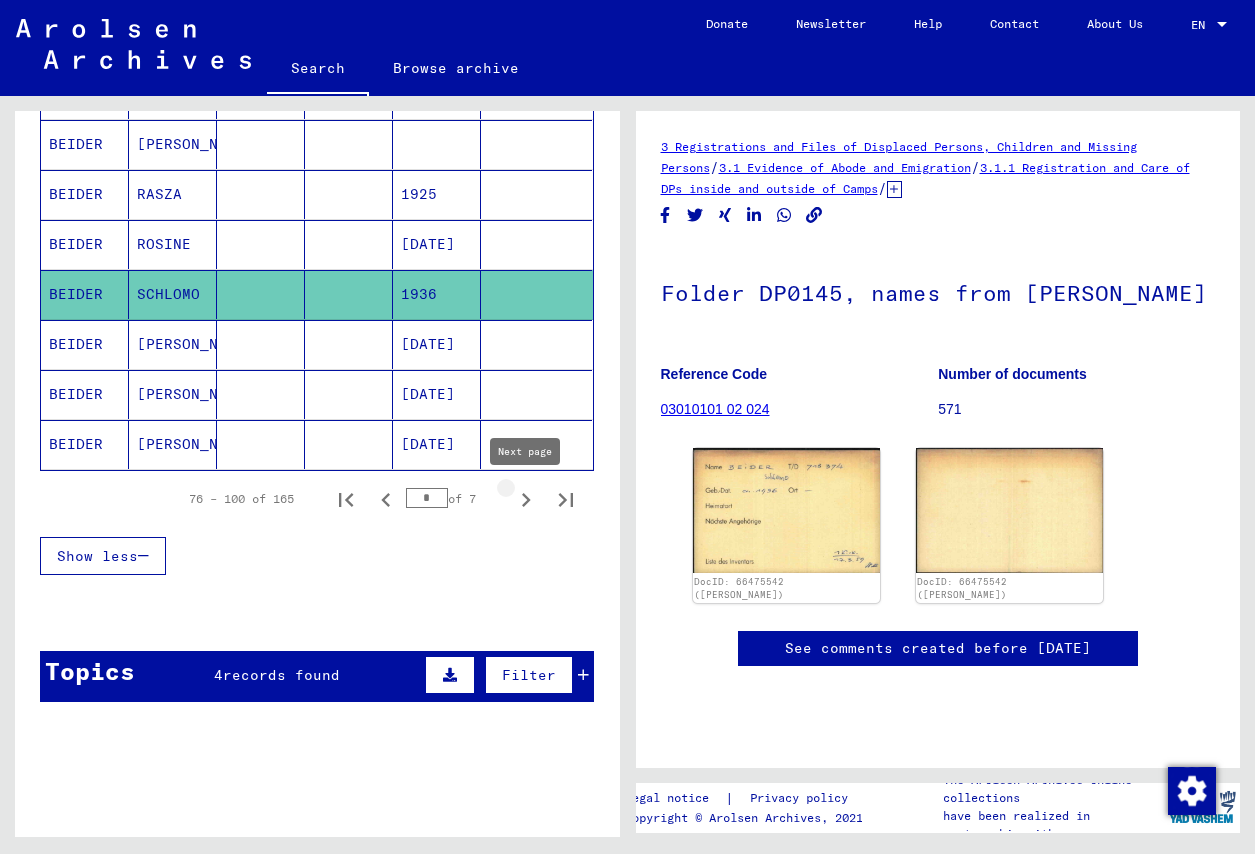 click 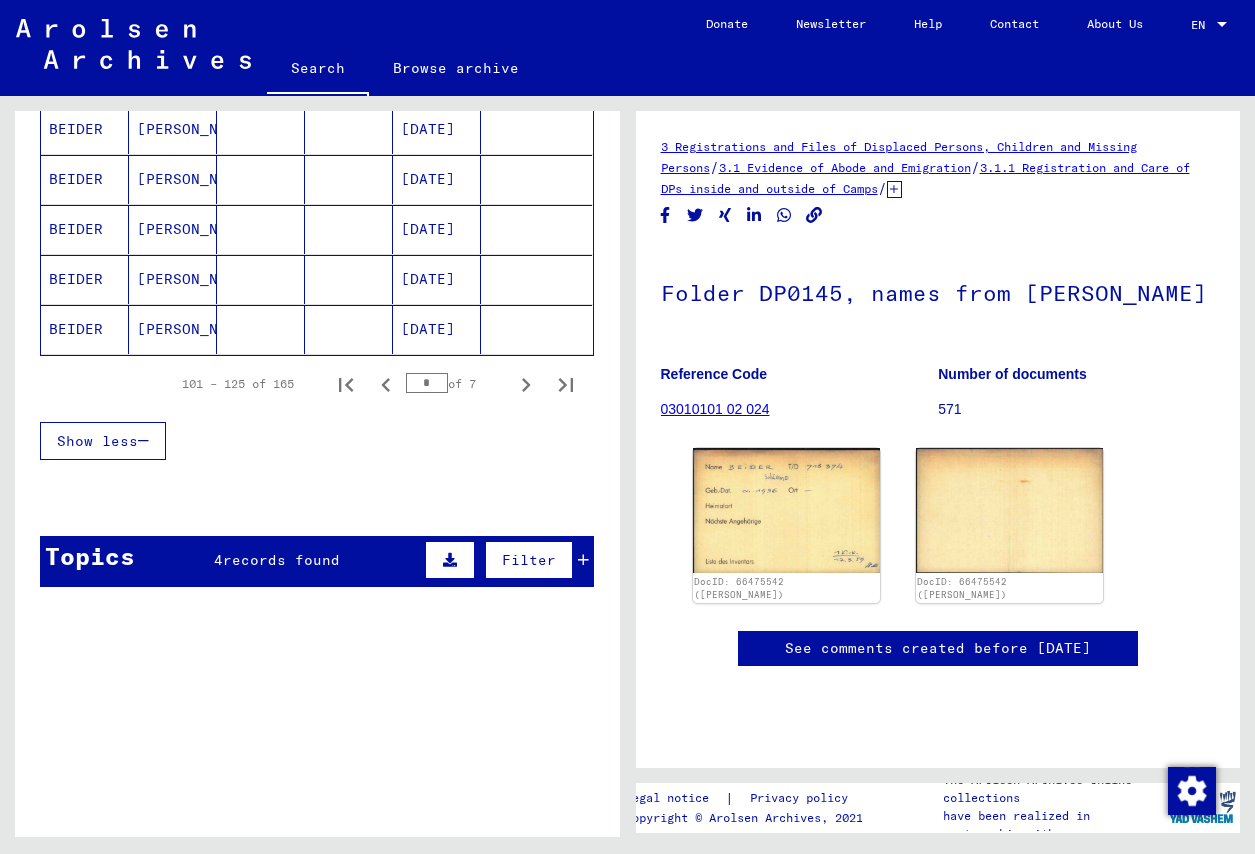 scroll, scrollTop: 1319, scrollLeft: 0, axis: vertical 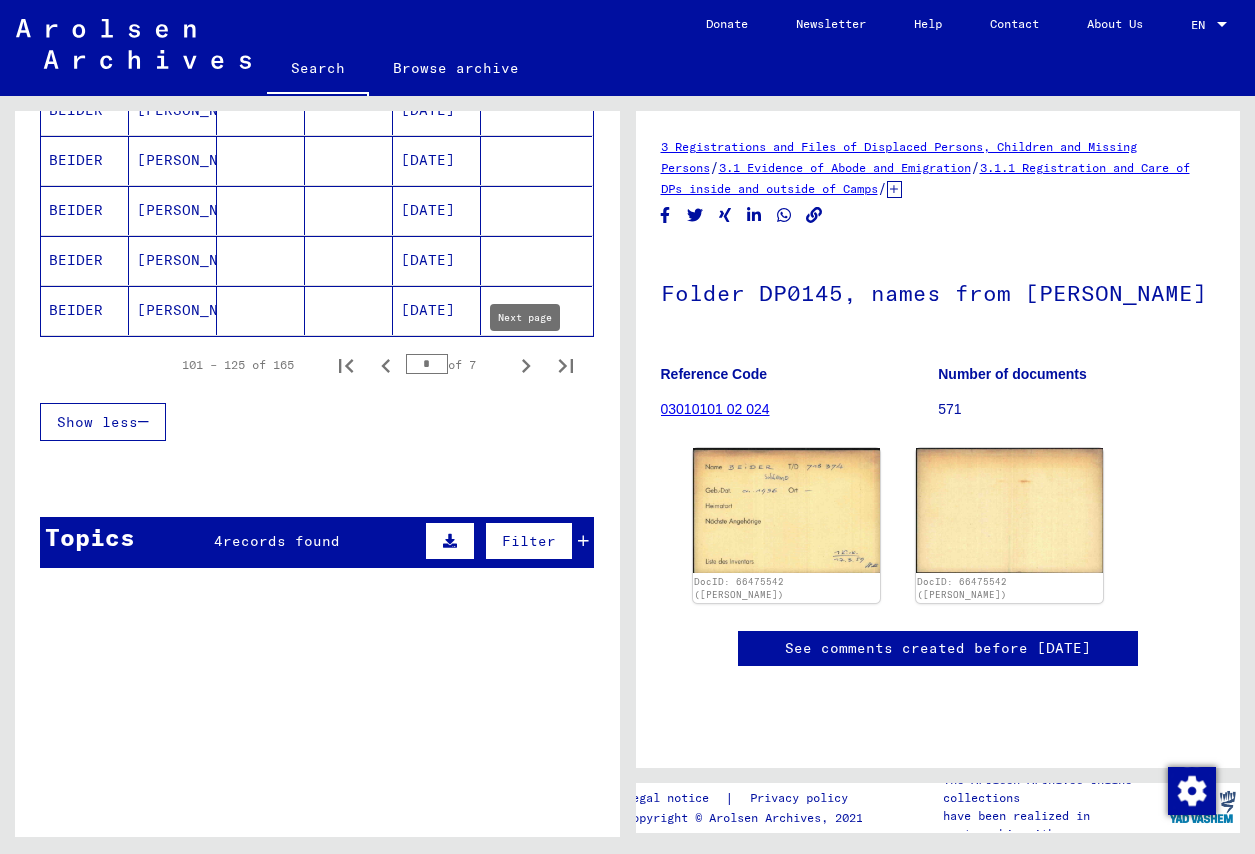 click 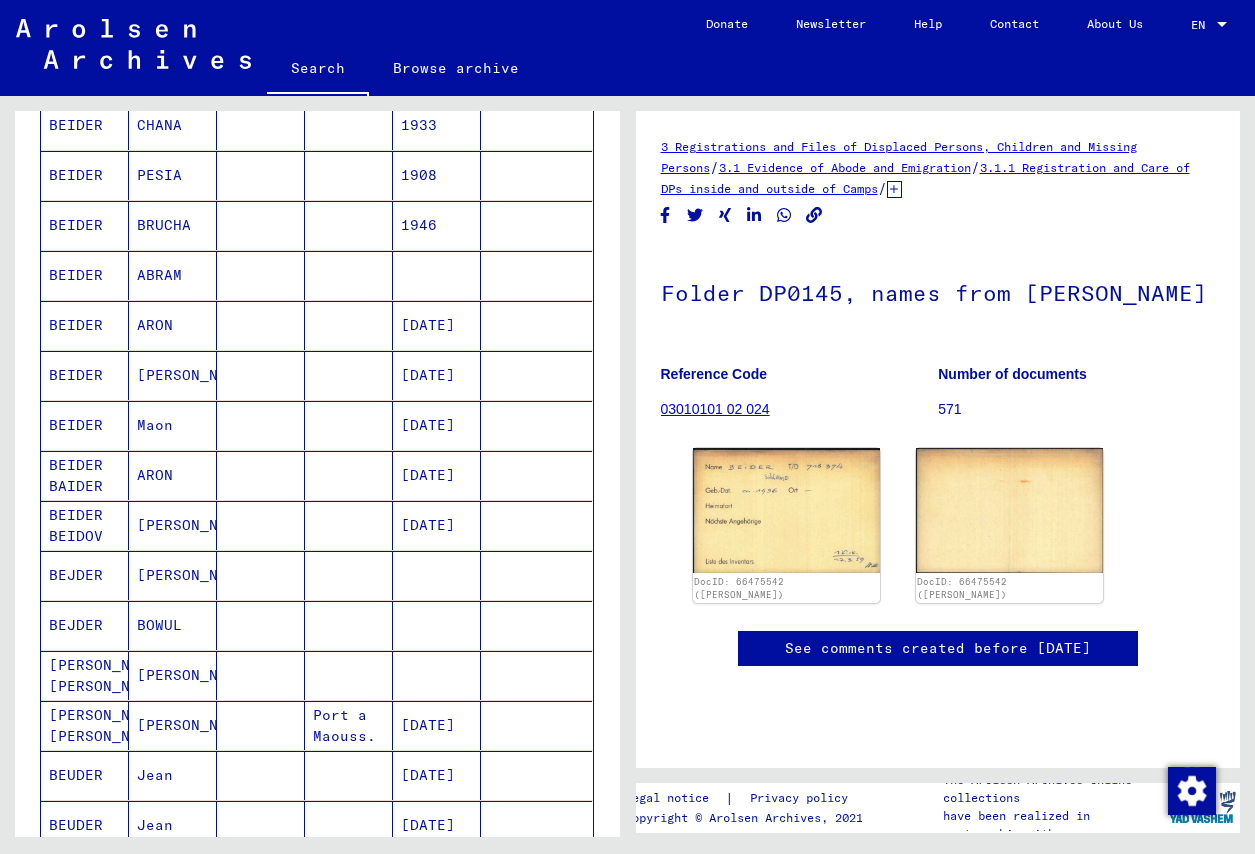 scroll, scrollTop: 800, scrollLeft: 0, axis: vertical 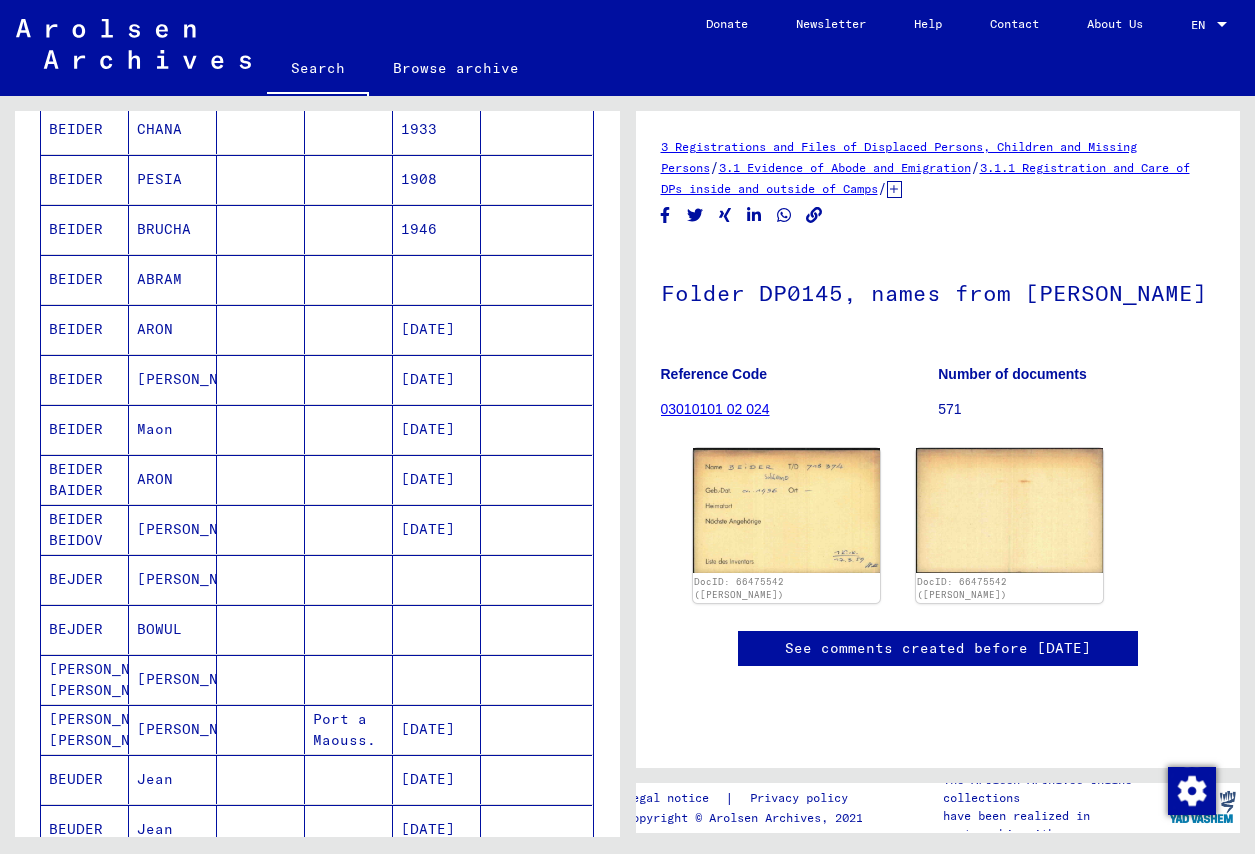 click on "BEIDER BAIDER" at bounding box center (85, 529) 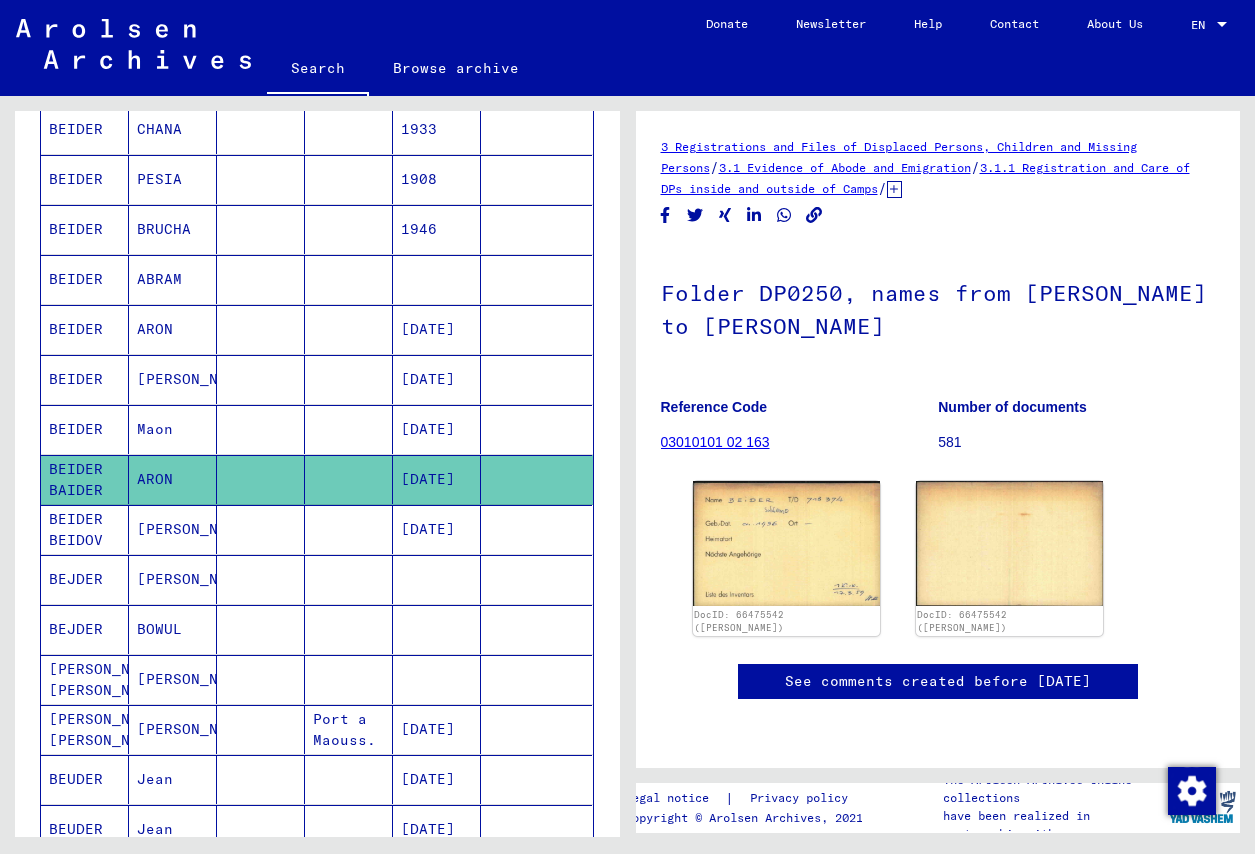 scroll, scrollTop: 0, scrollLeft: 0, axis: both 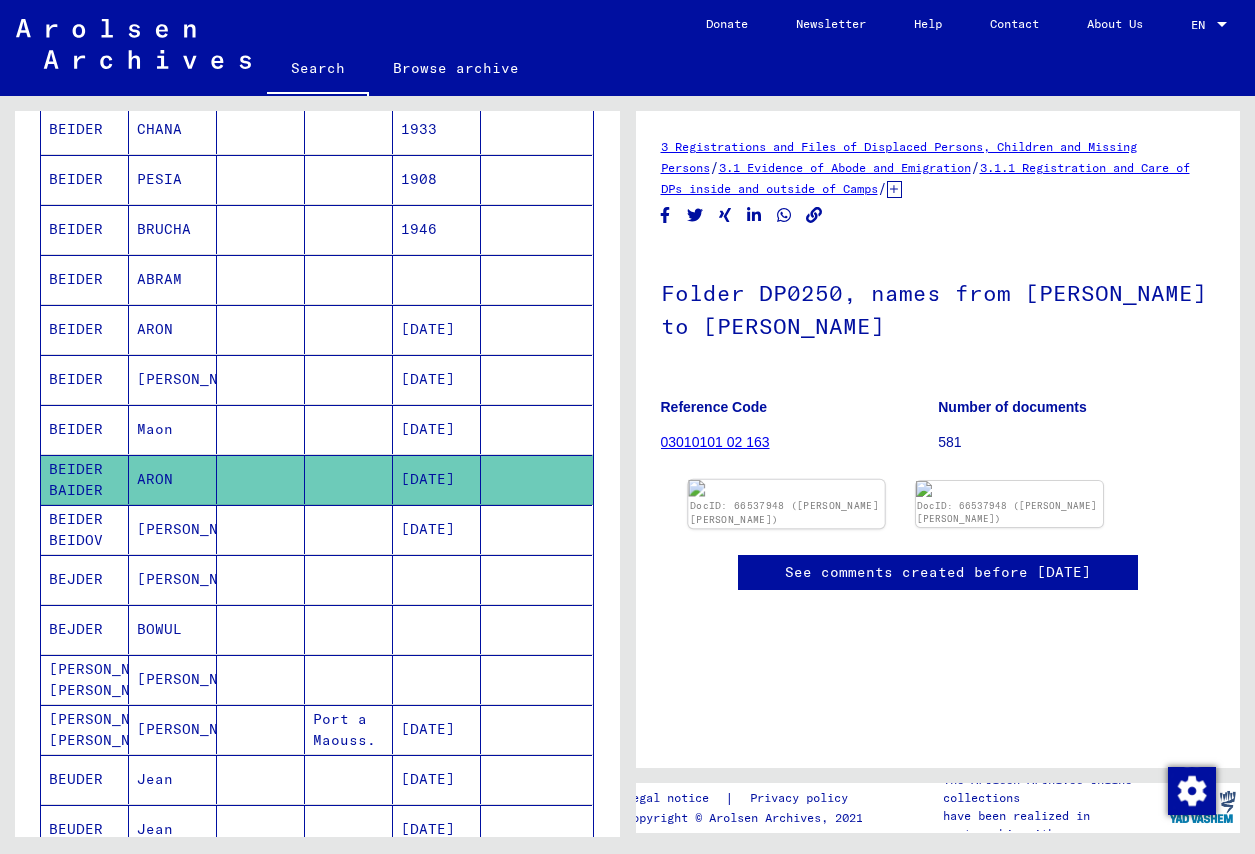 click 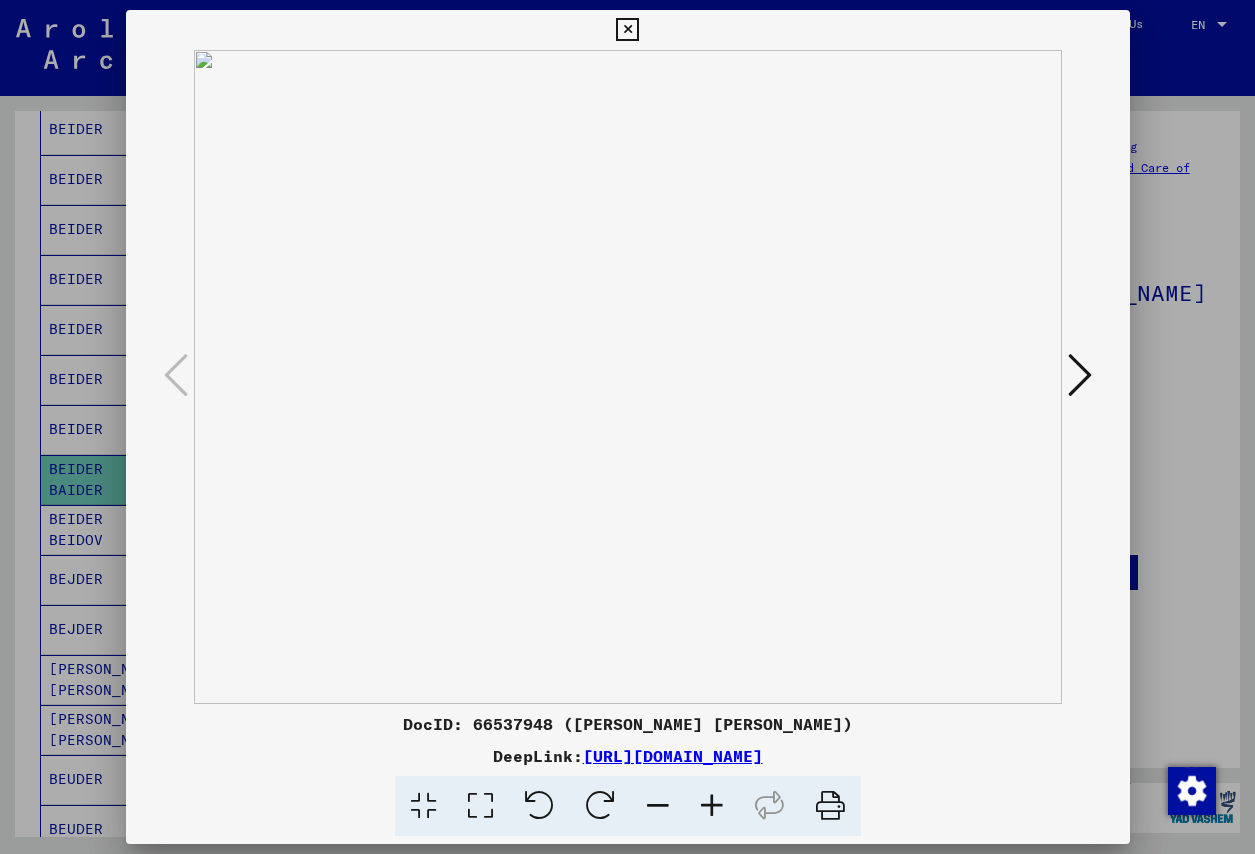 click at bounding box center (1080, 375) 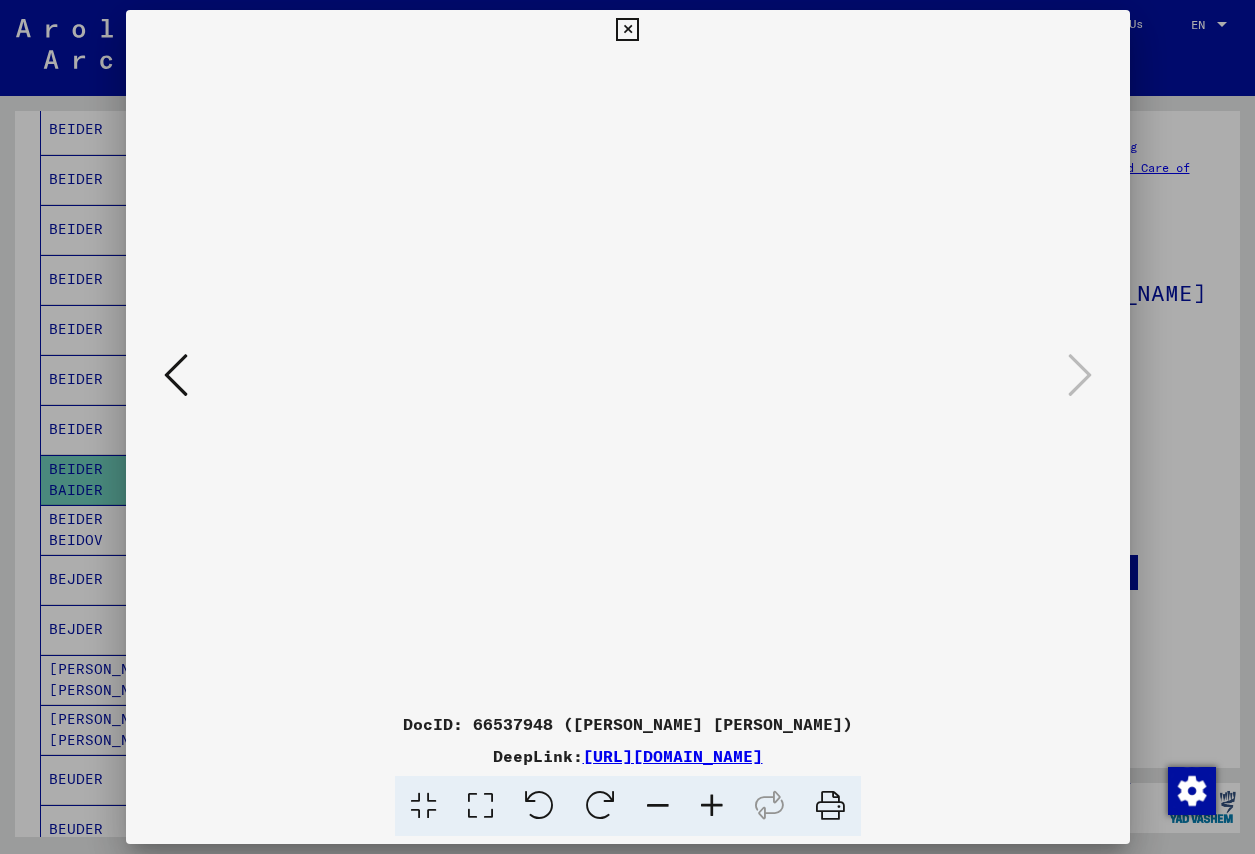 drag, startPoint x: 1112, startPoint y: 26, endPoint x: 959, endPoint y: 154, distance: 199.48183 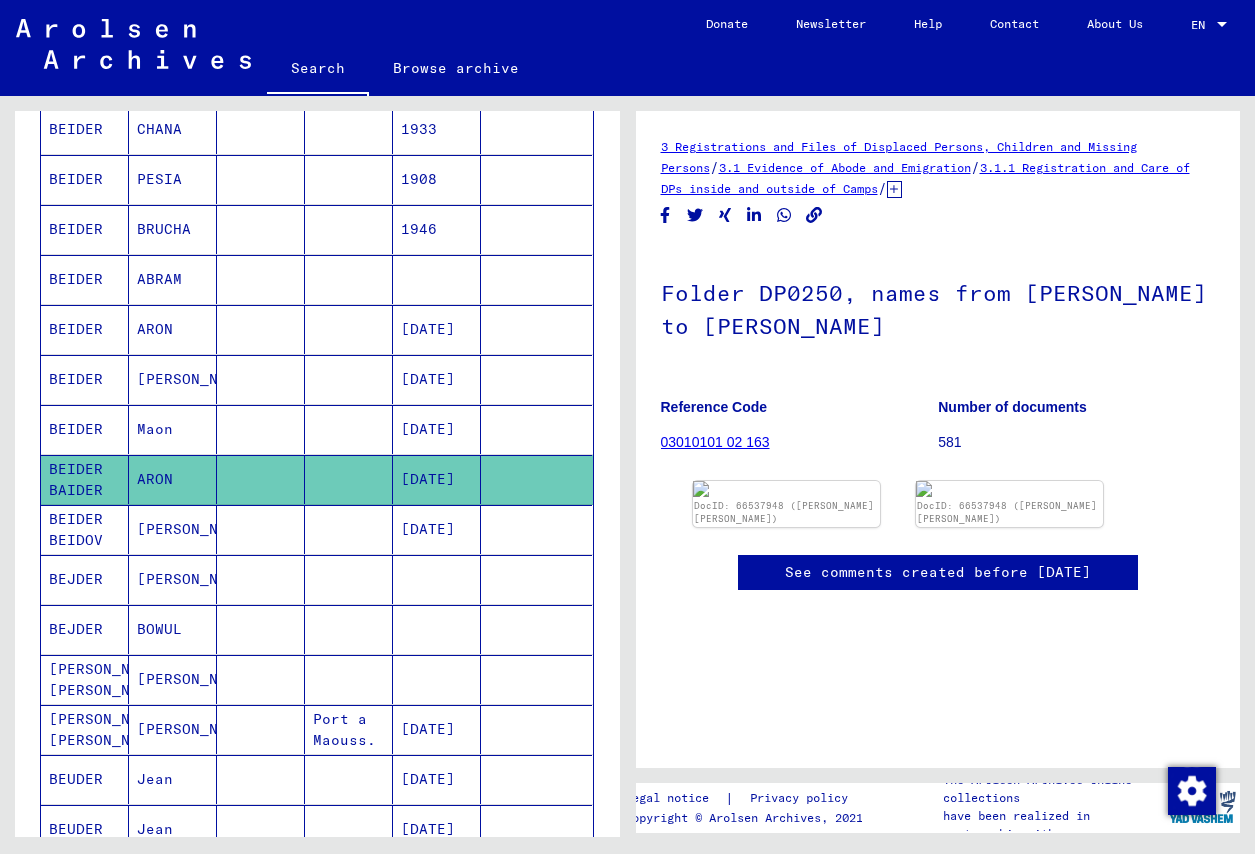 click on "BEIDER" at bounding box center (85, 429) 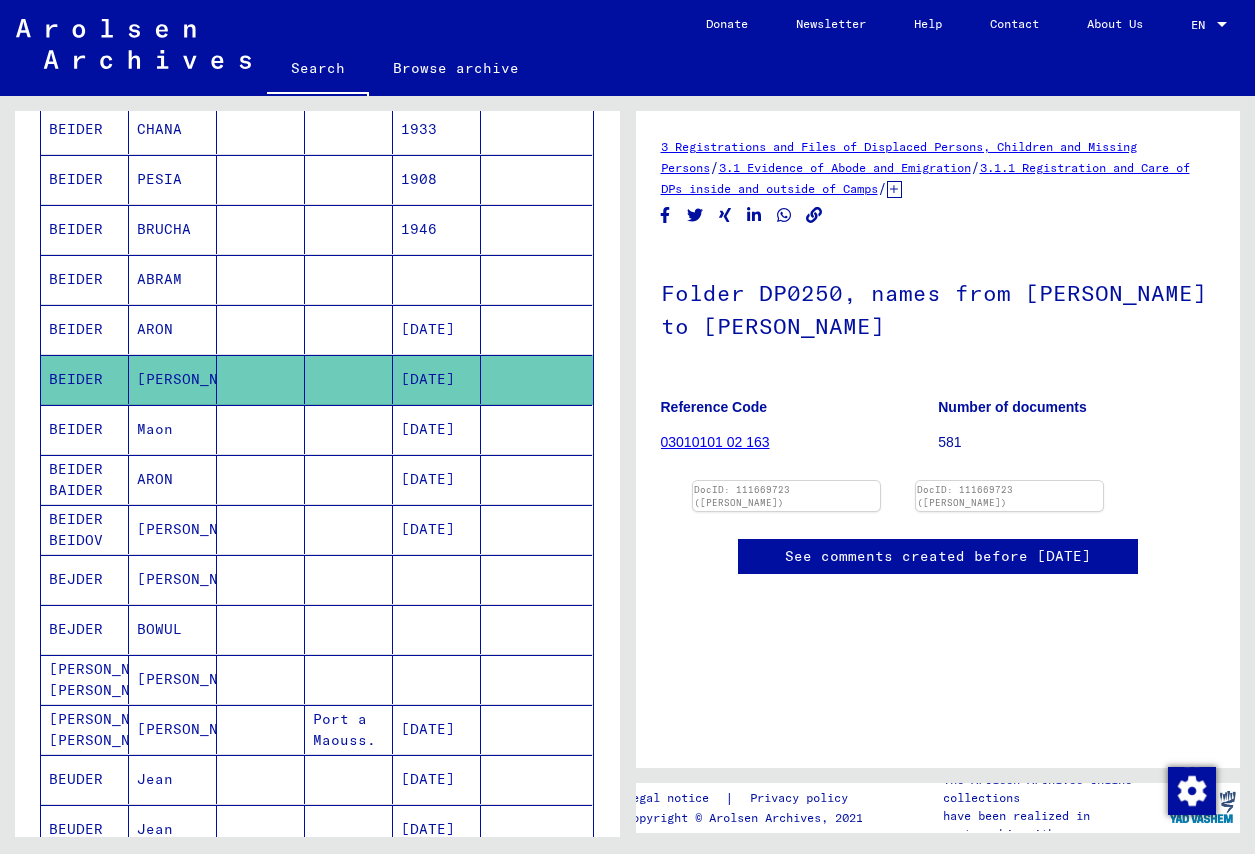 scroll, scrollTop: 0, scrollLeft: 0, axis: both 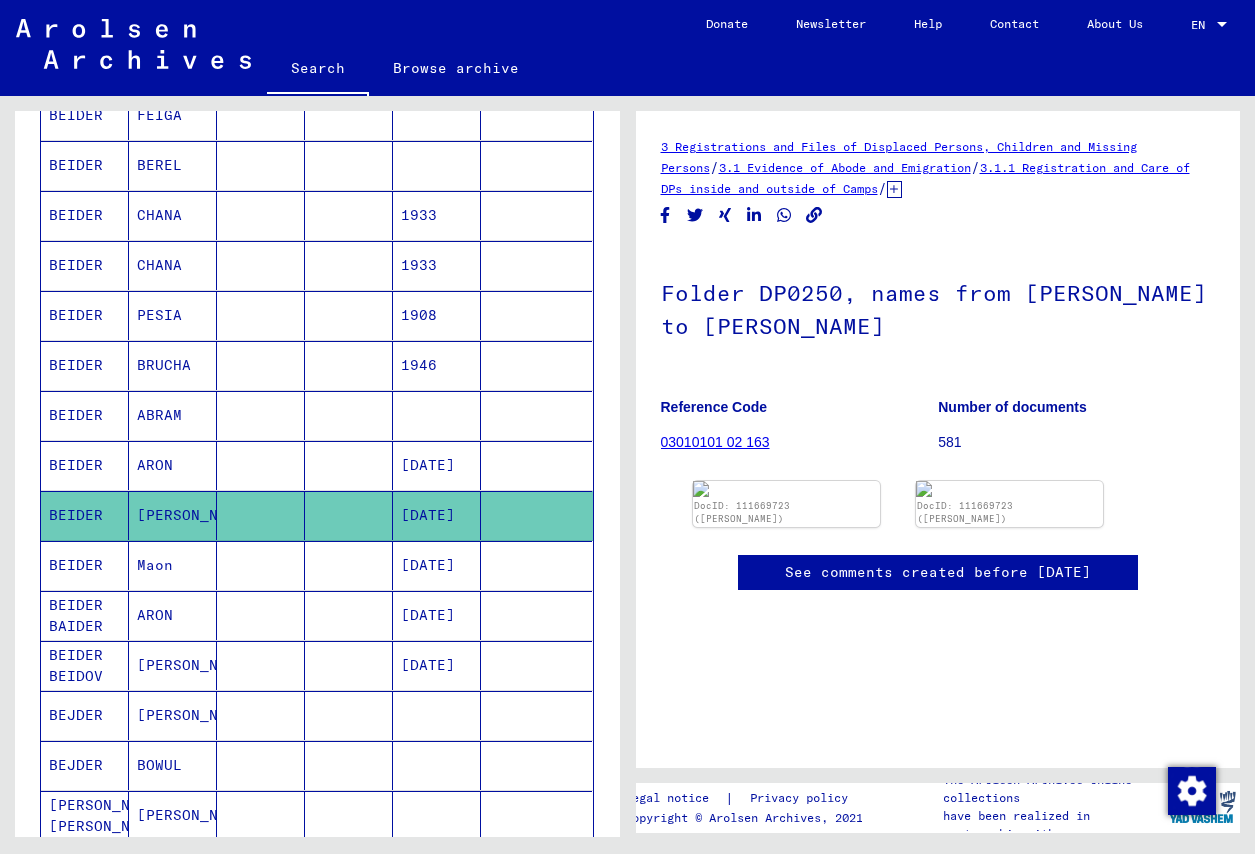 click on "BEIDER" at bounding box center [85, 515] 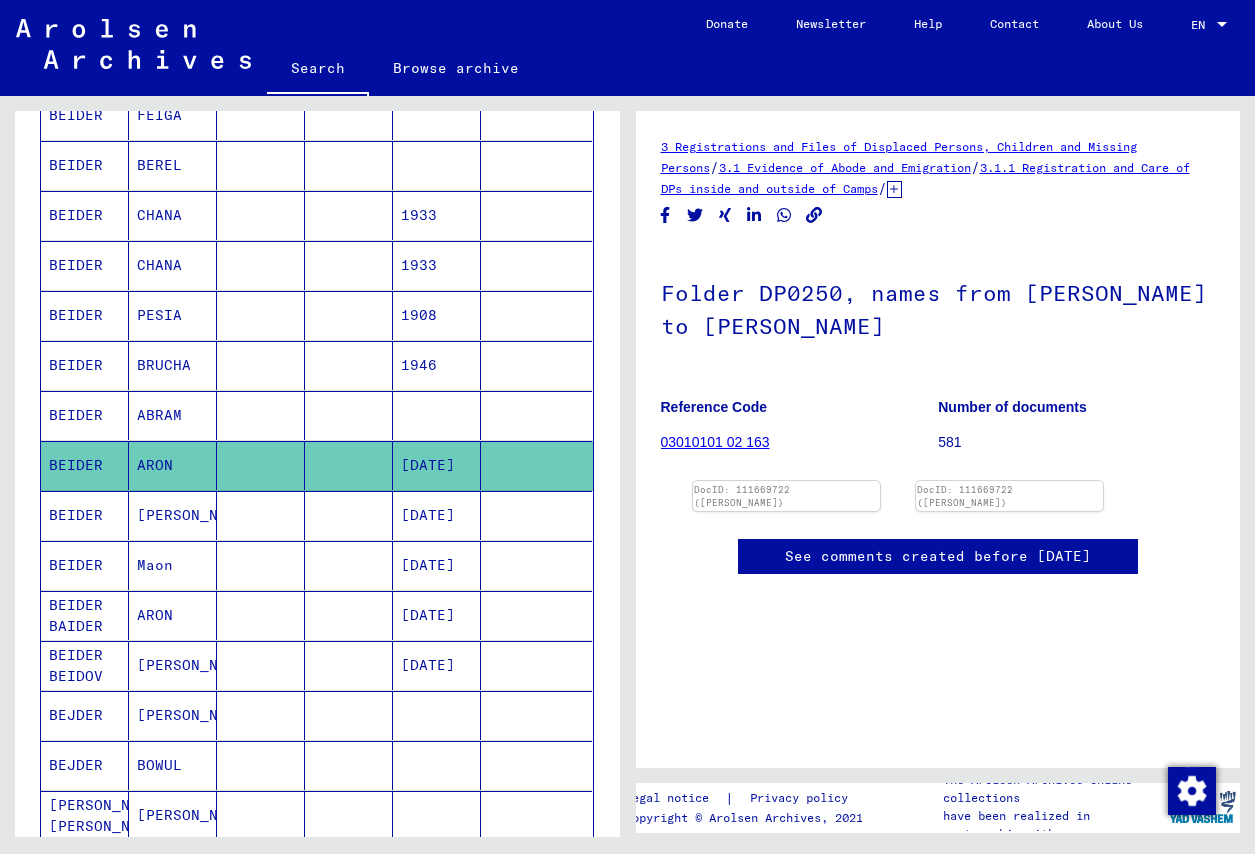 scroll, scrollTop: 0, scrollLeft: 0, axis: both 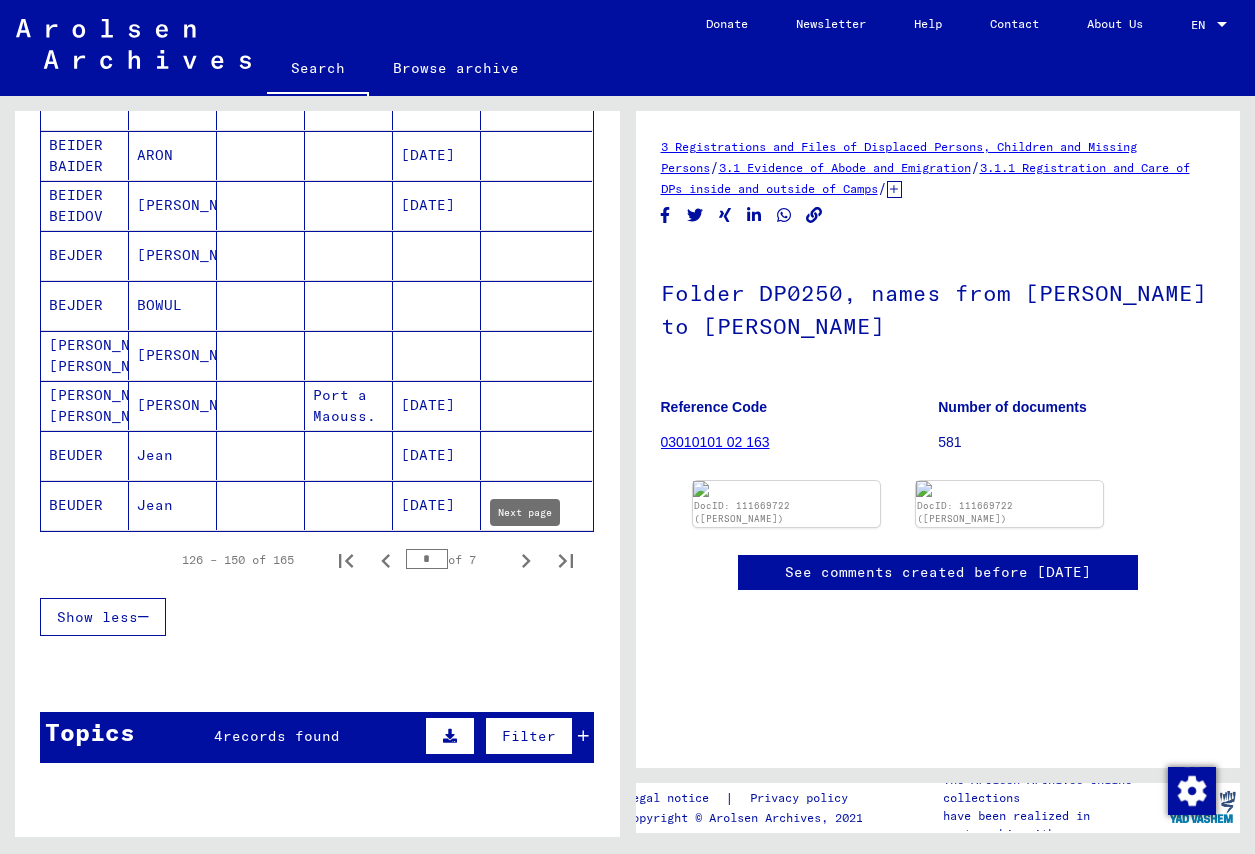 click 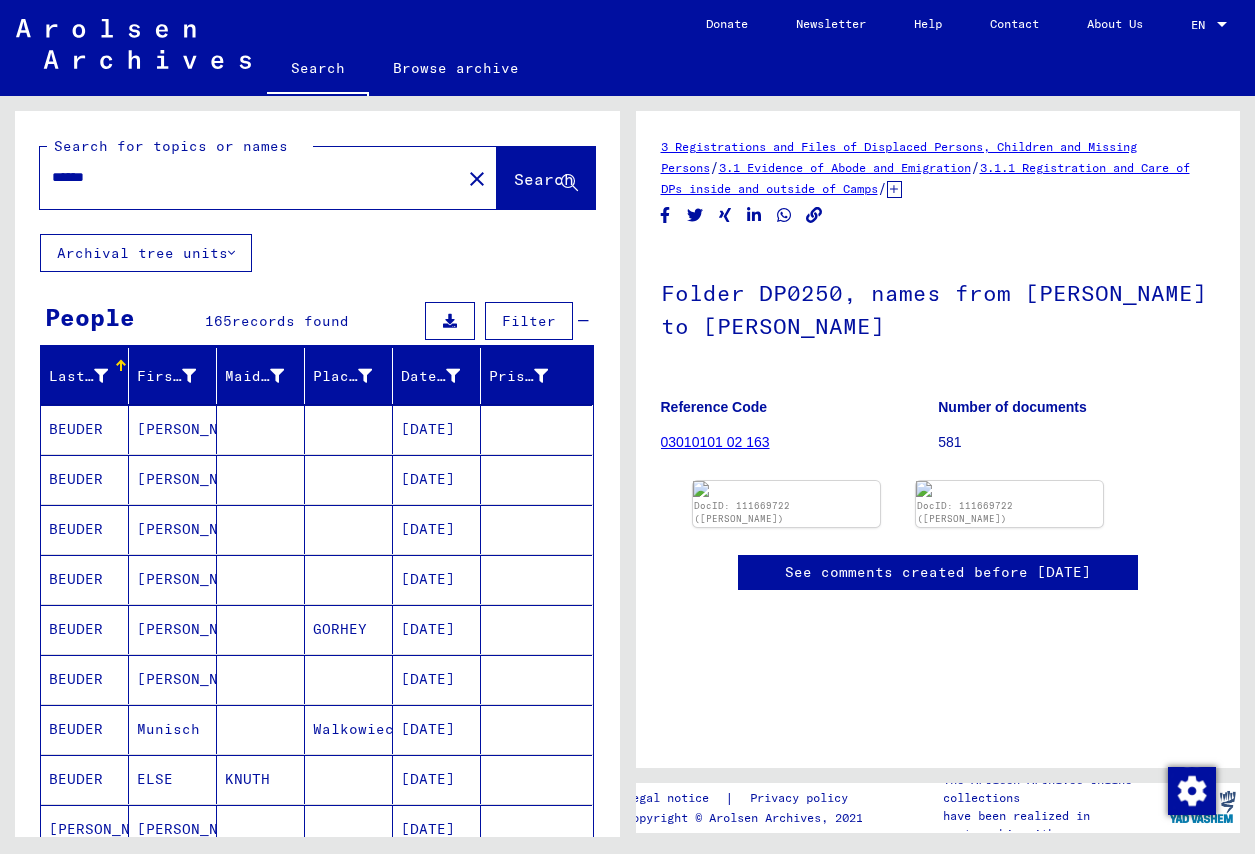 scroll, scrollTop: 0, scrollLeft: 0, axis: both 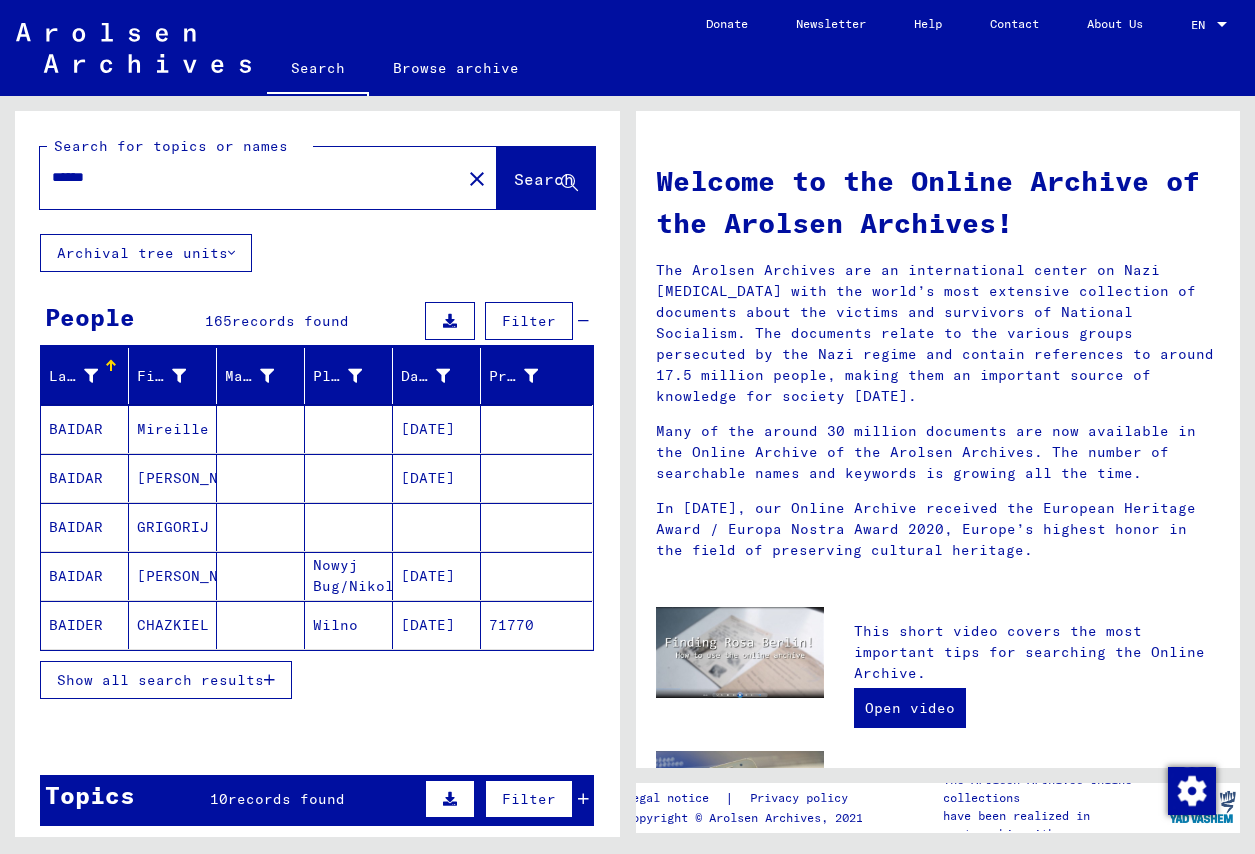 click on "Show all search results" at bounding box center [160, 680] 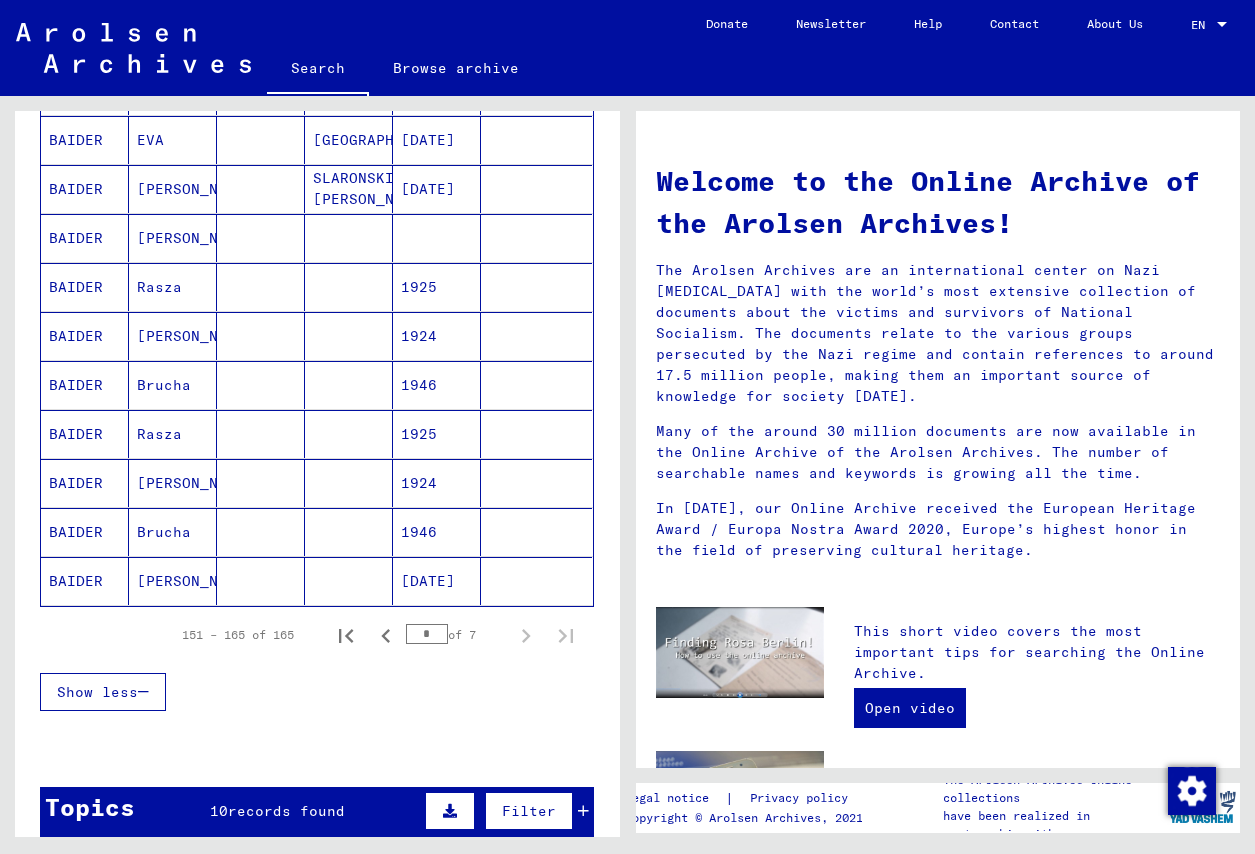 scroll, scrollTop: 1025, scrollLeft: 0, axis: vertical 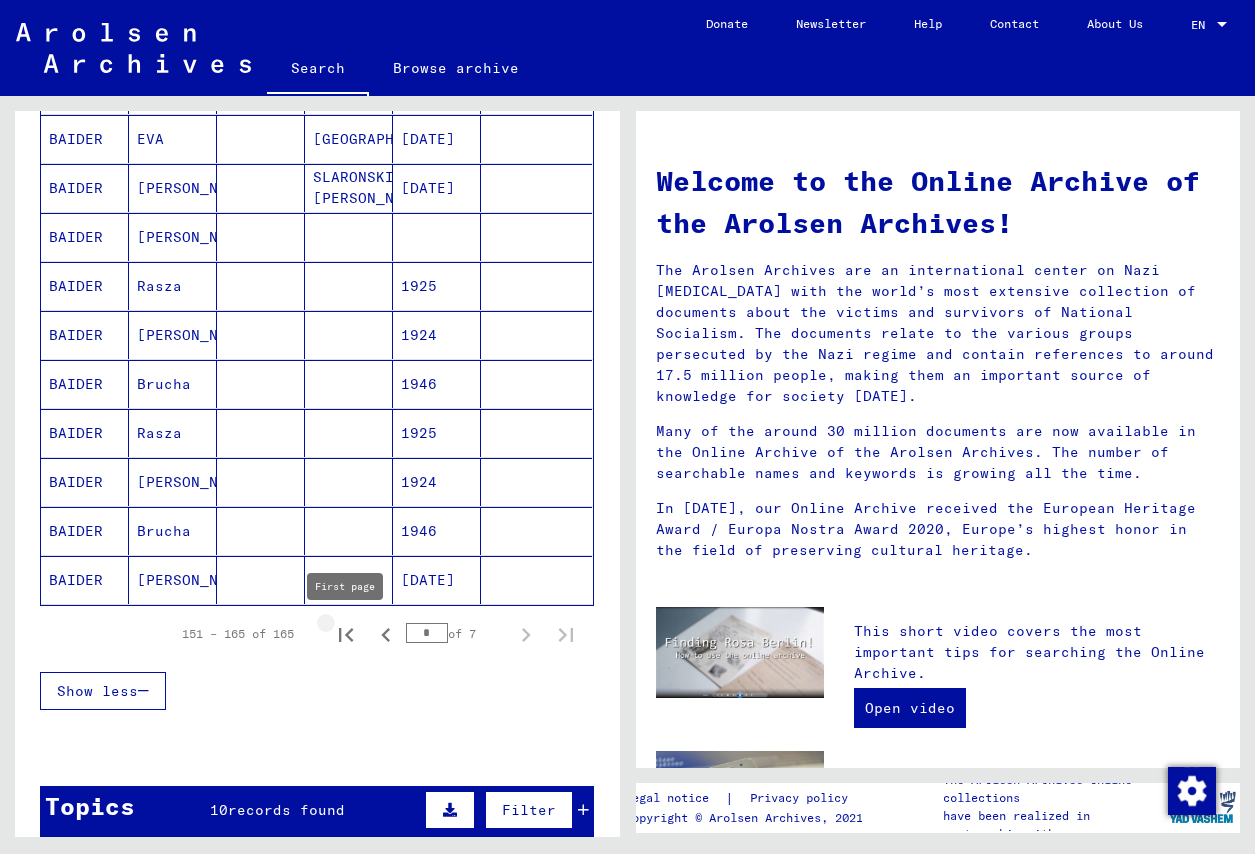 click 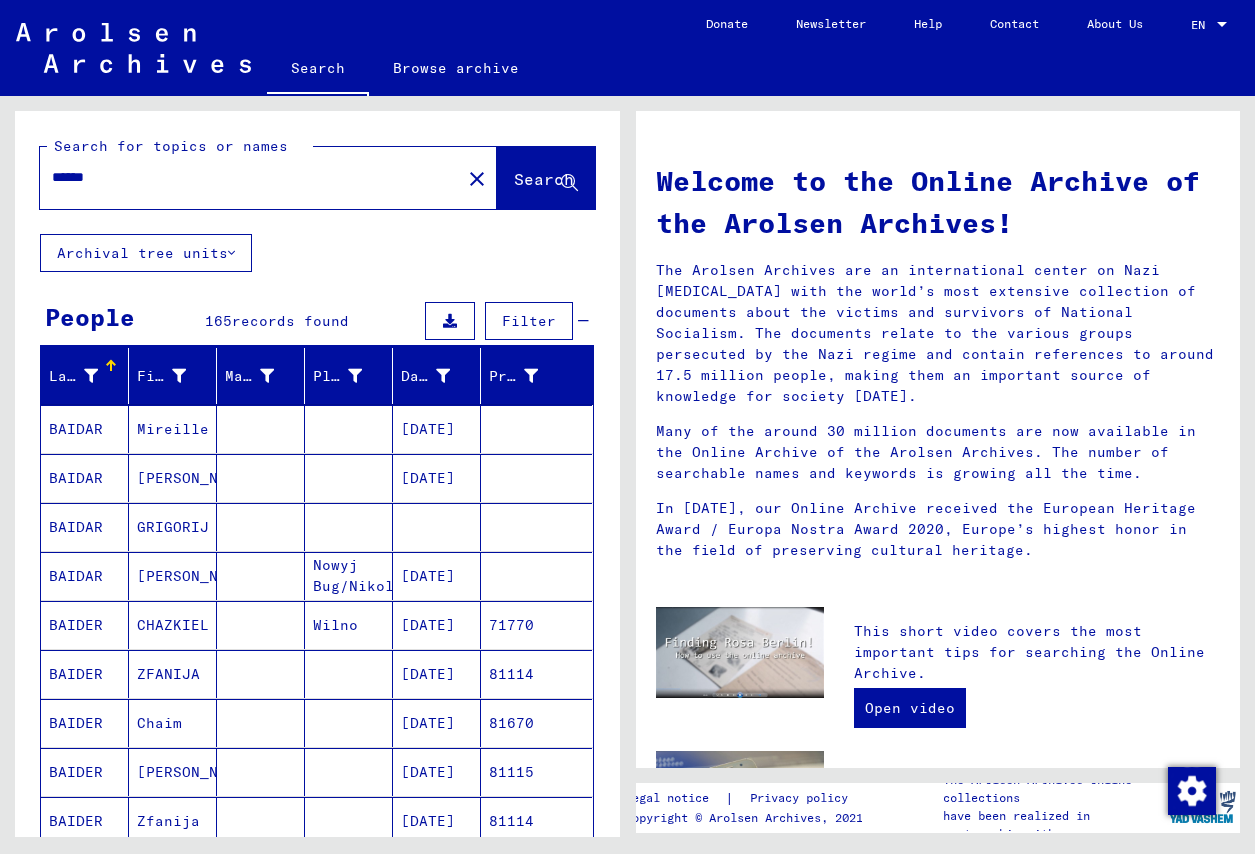 scroll, scrollTop: 0, scrollLeft: 0, axis: both 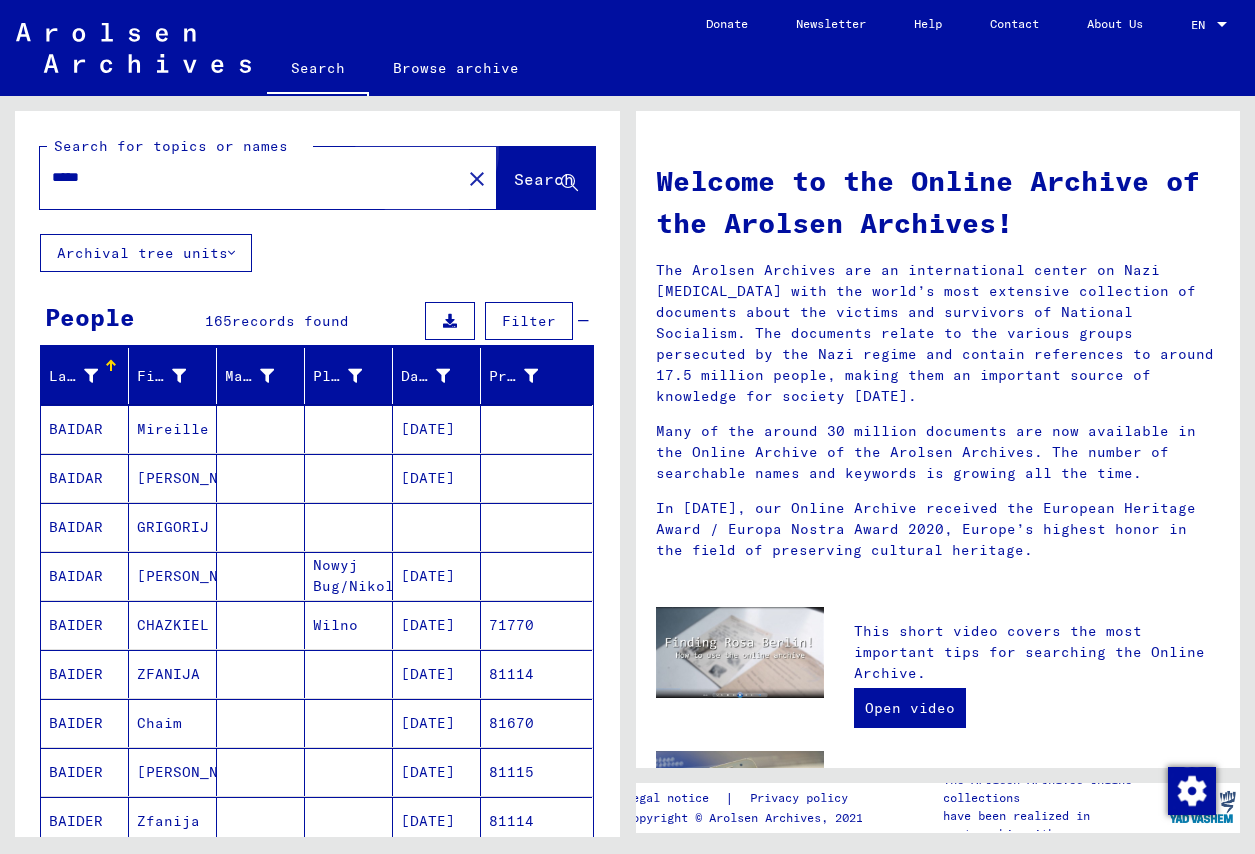click on "Search" 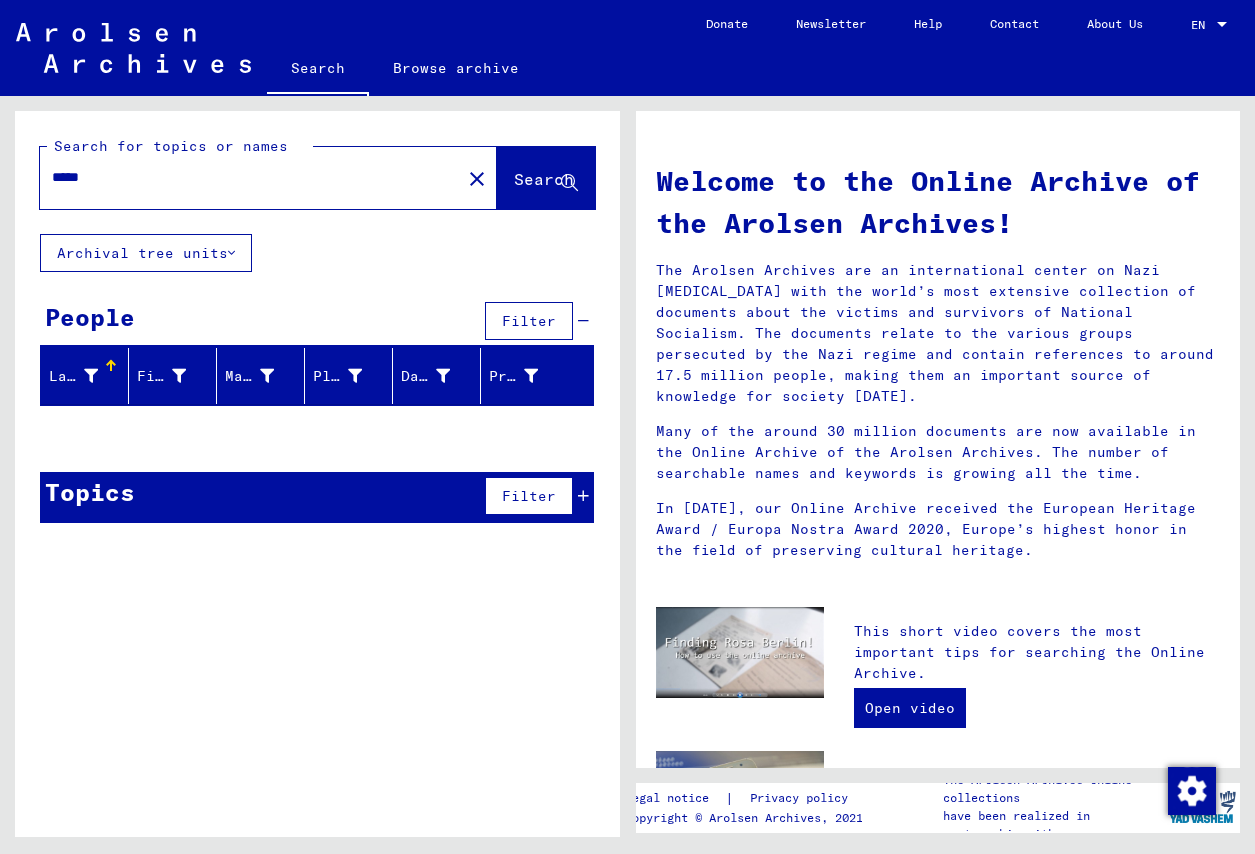 click on "*****" at bounding box center [244, 177] 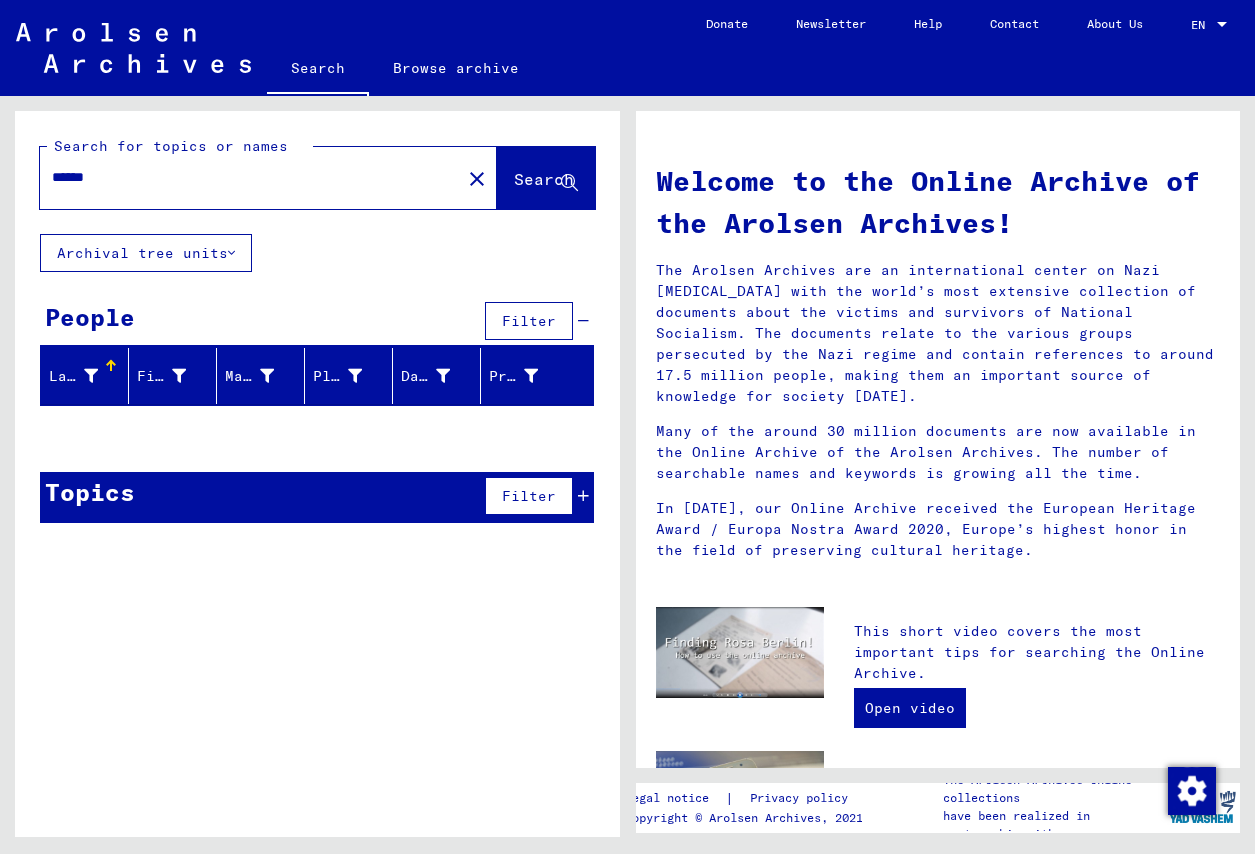 type on "******" 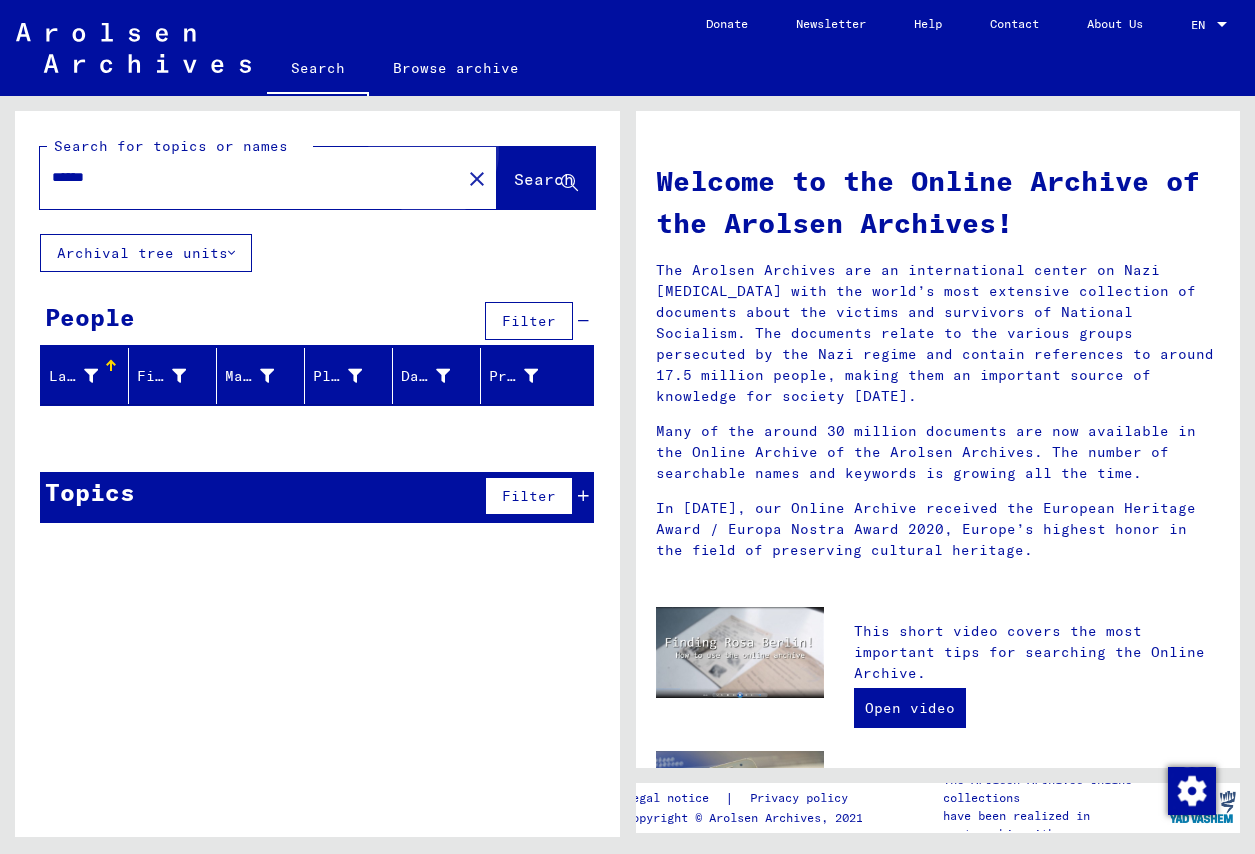 click on "Search" 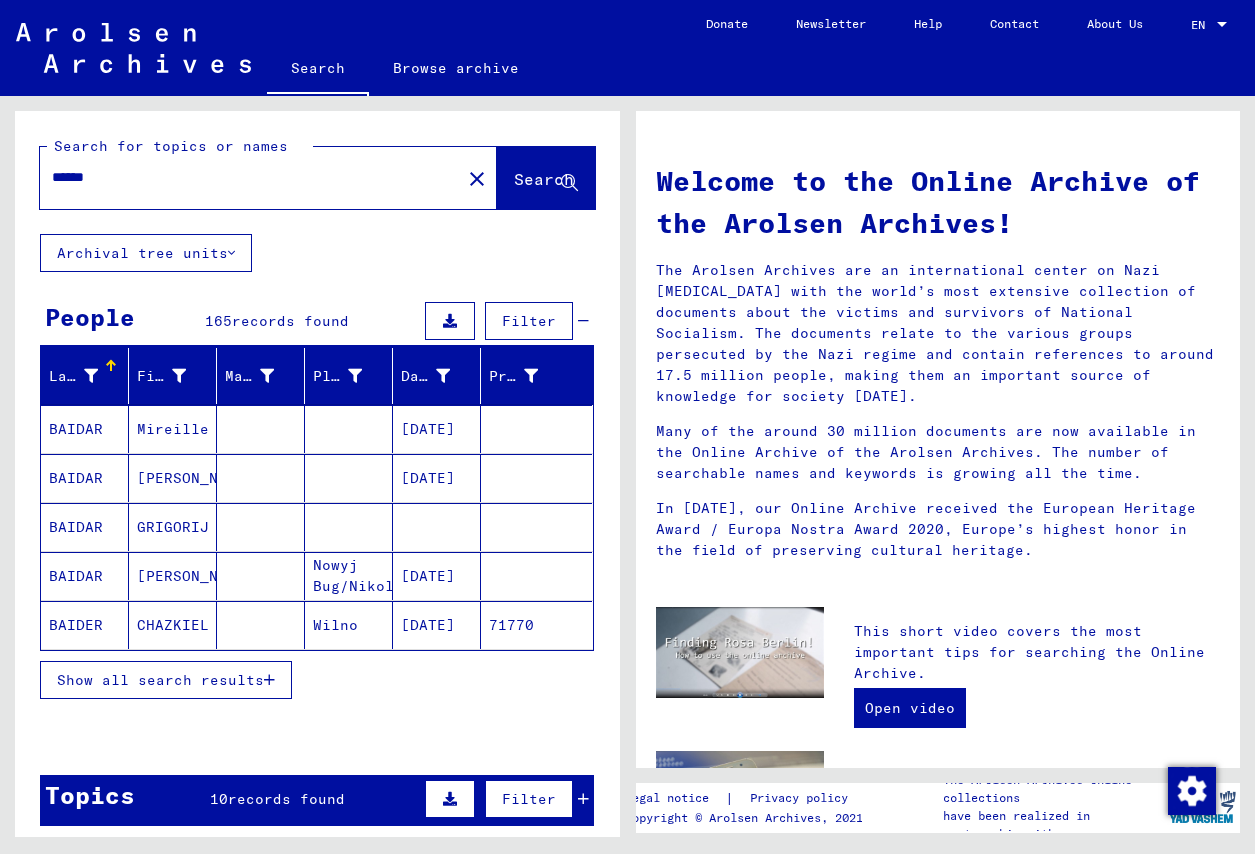 click at bounding box center [269, 680] 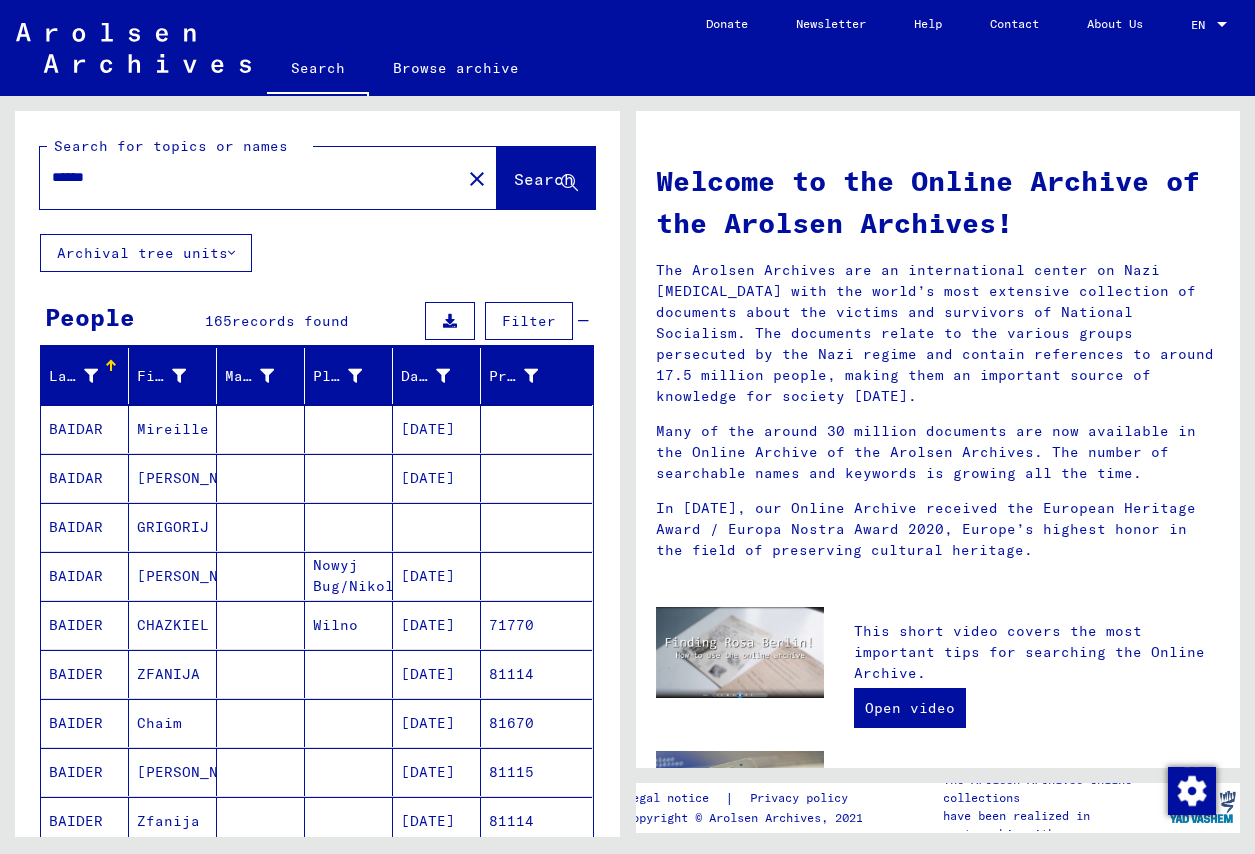 scroll, scrollTop: 0, scrollLeft: 0, axis: both 